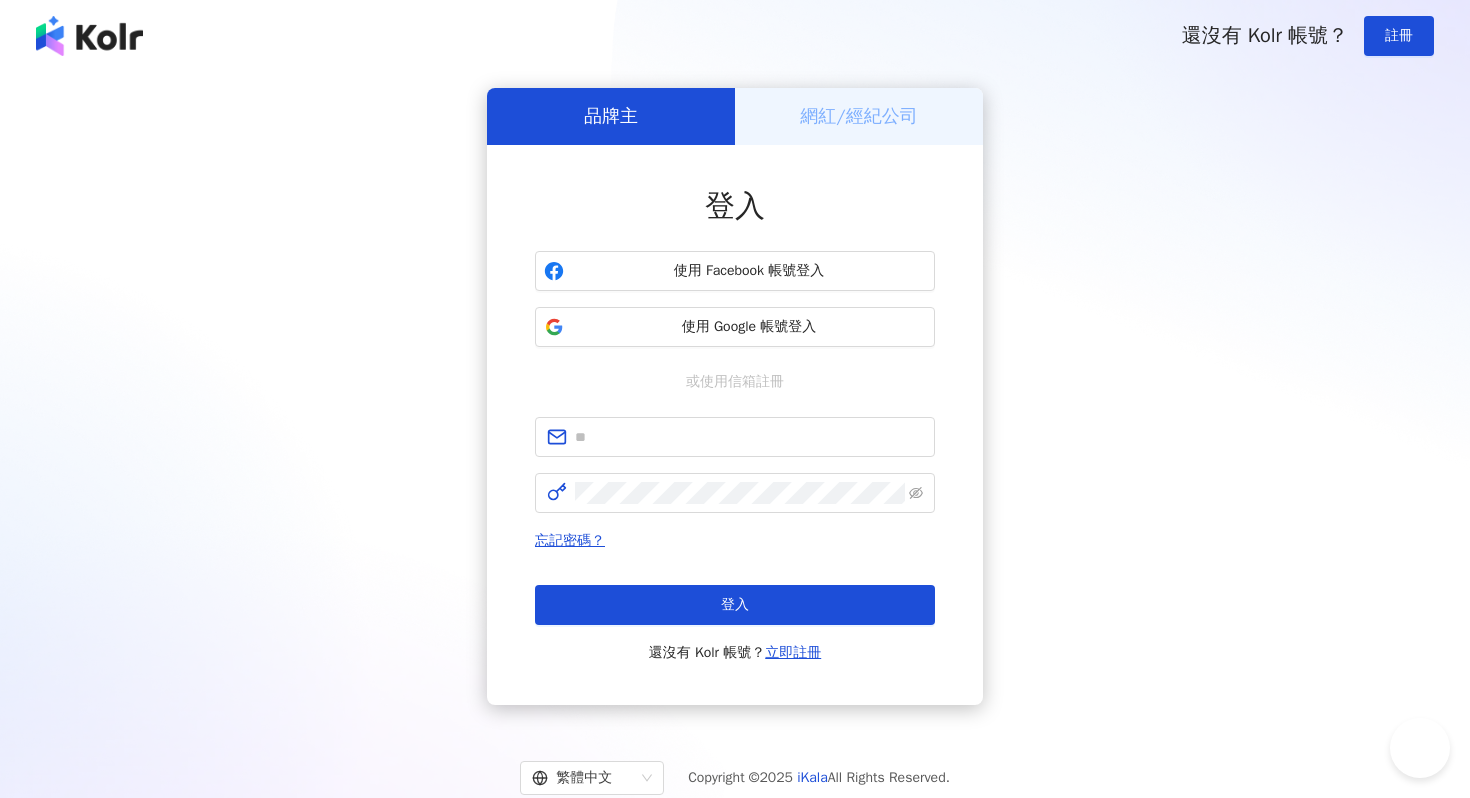 scroll, scrollTop: 0, scrollLeft: 0, axis: both 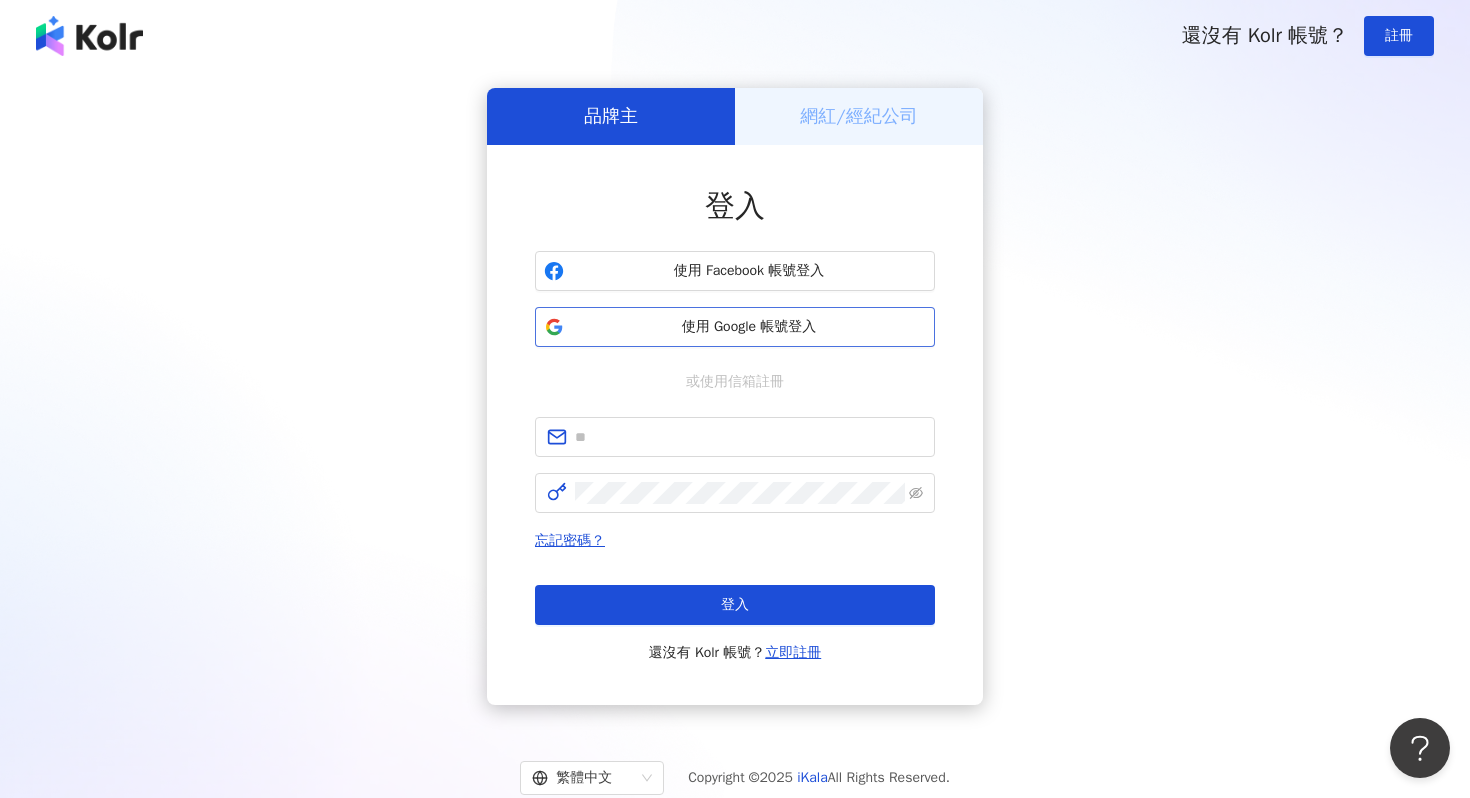 click on "使用 Google 帳號登入" at bounding box center [749, 327] 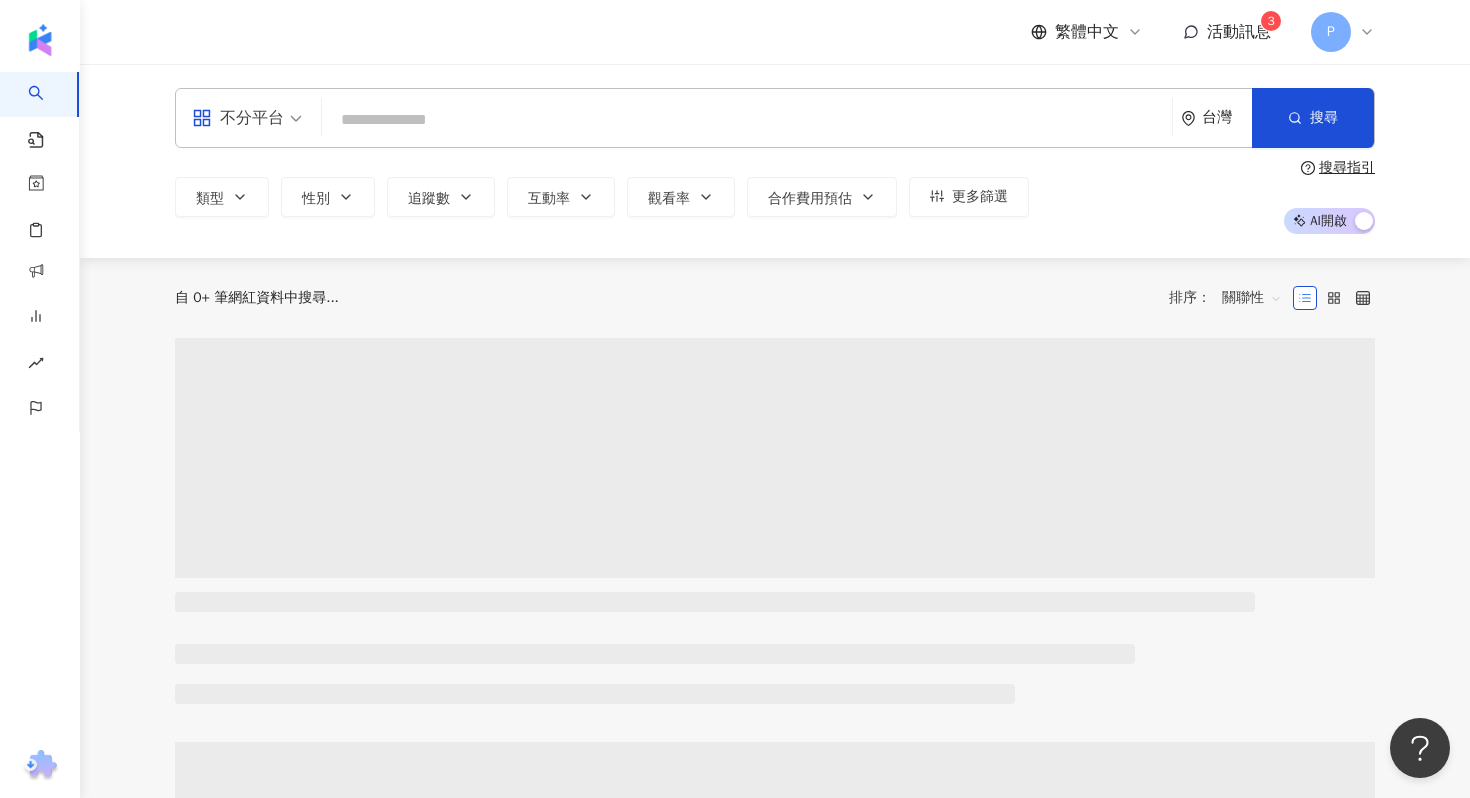 click on "活動訊息" at bounding box center [1239, 32] 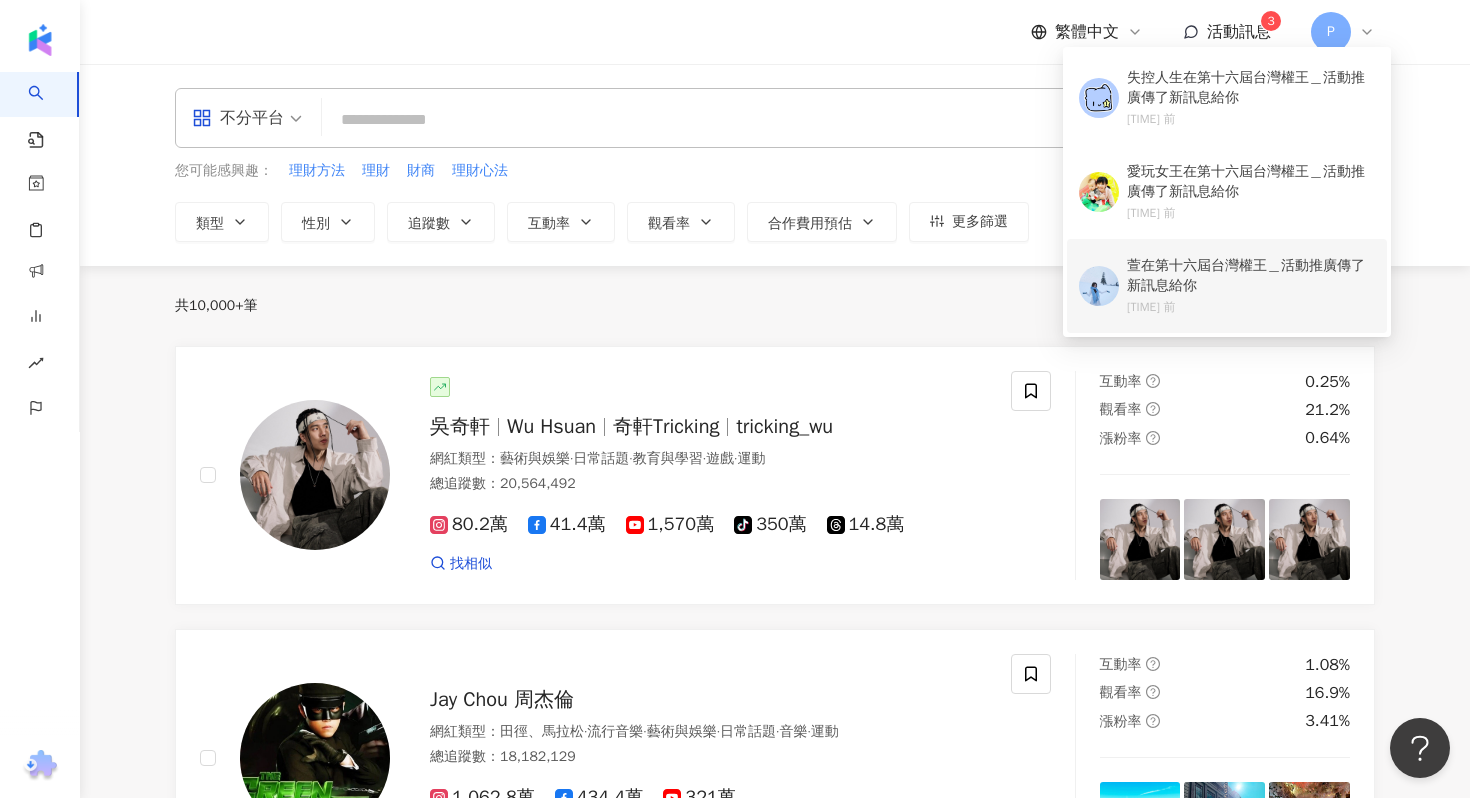 click on "萱" at bounding box center (1134, 265) 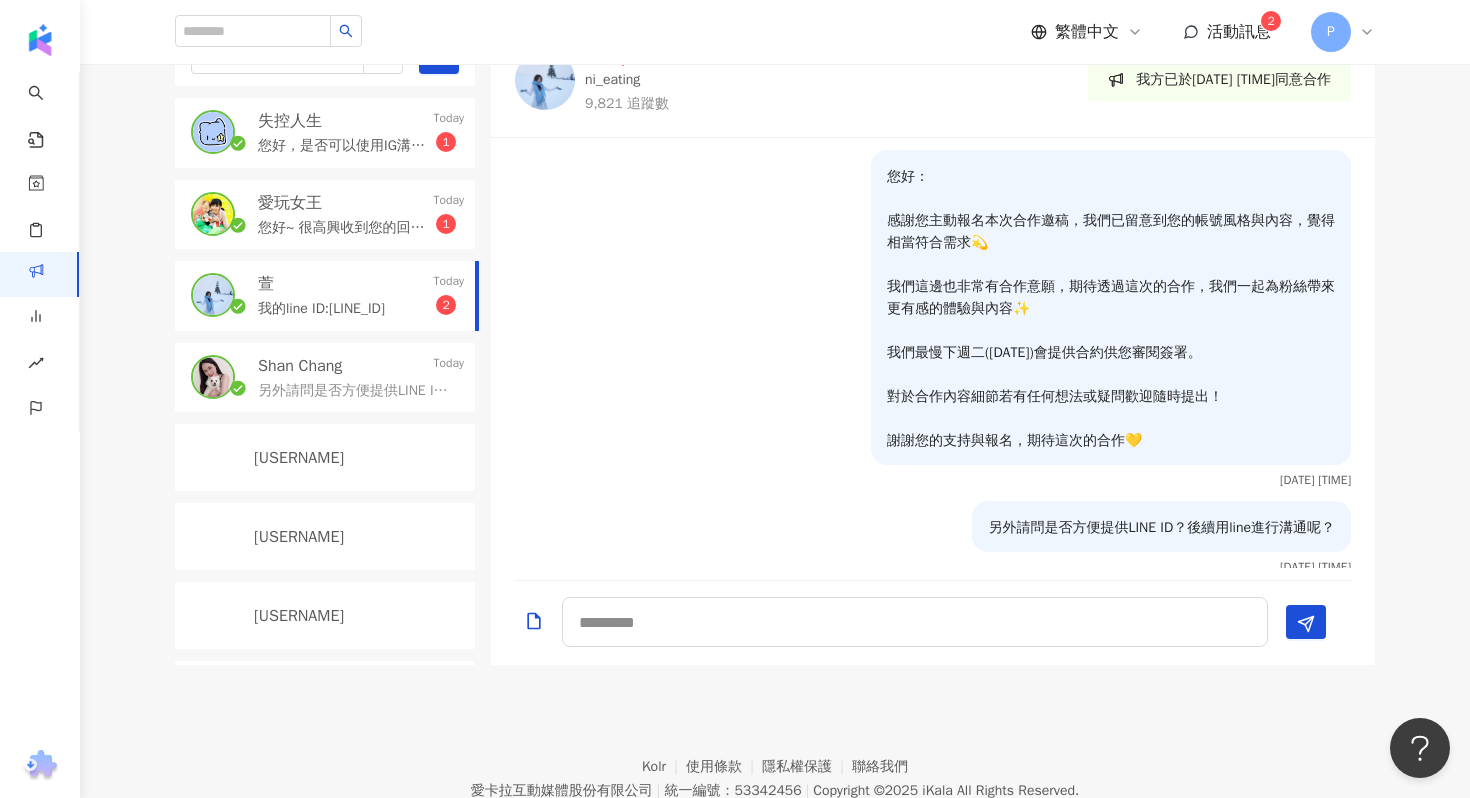 scroll, scrollTop: 738, scrollLeft: 0, axis: vertical 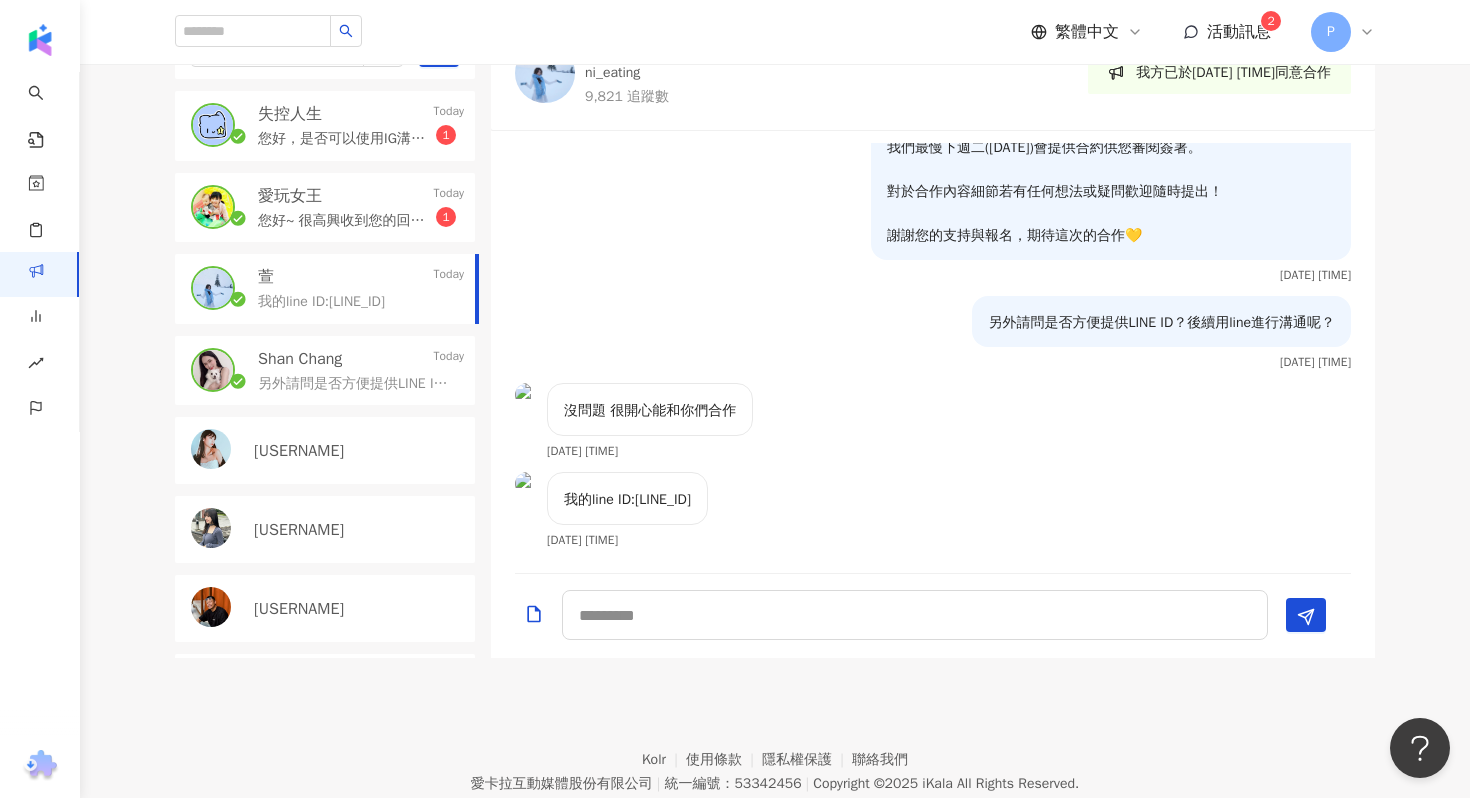 click on "您好~ 很高興收到您的回覆，方便先確認合作稿酬的部分是照我們的報價進行合作嗎？謝謝您！" at bounding box center [347, 221] 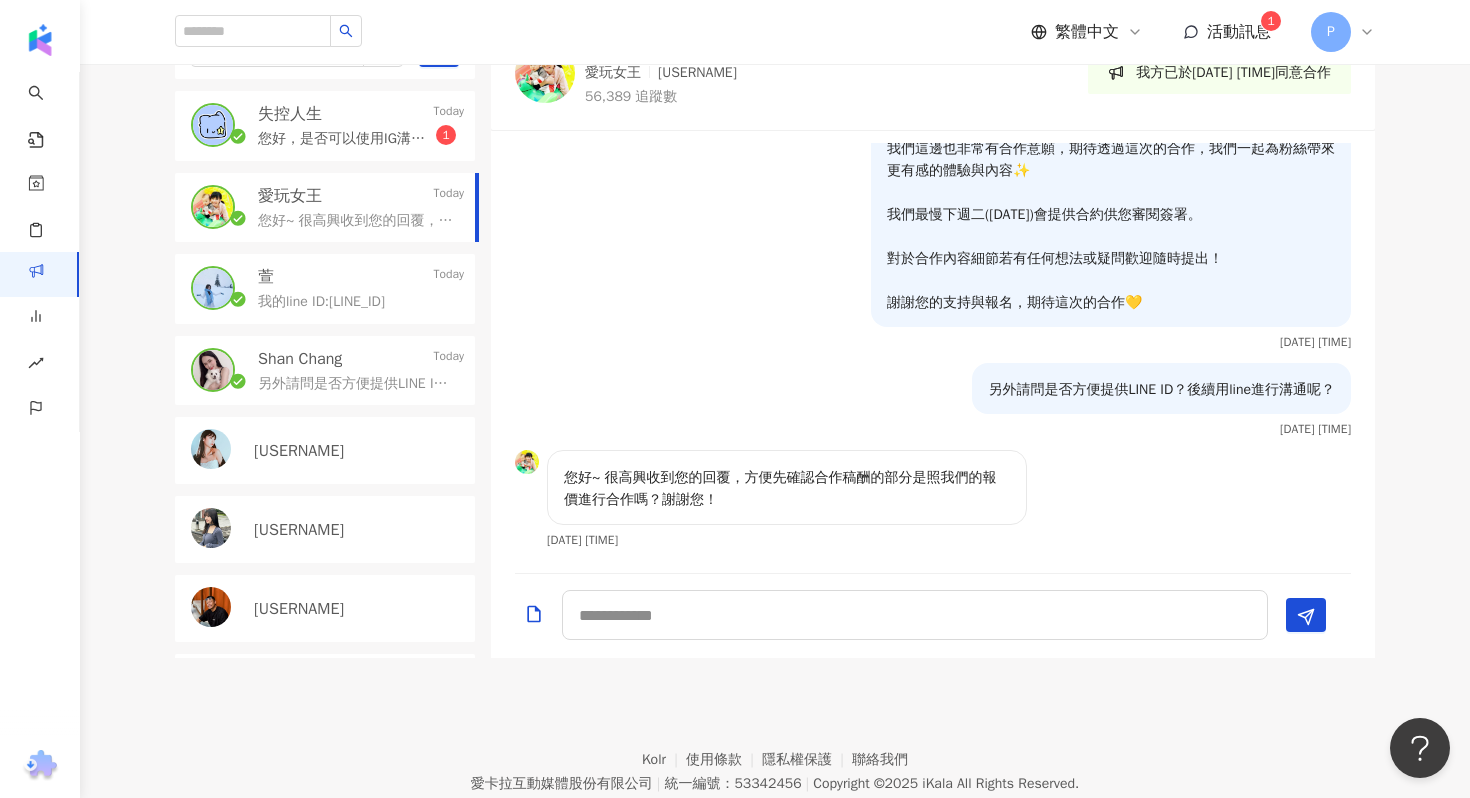 scroll, scrollTop: 1320, scrollLeft: 0, axis: vertical 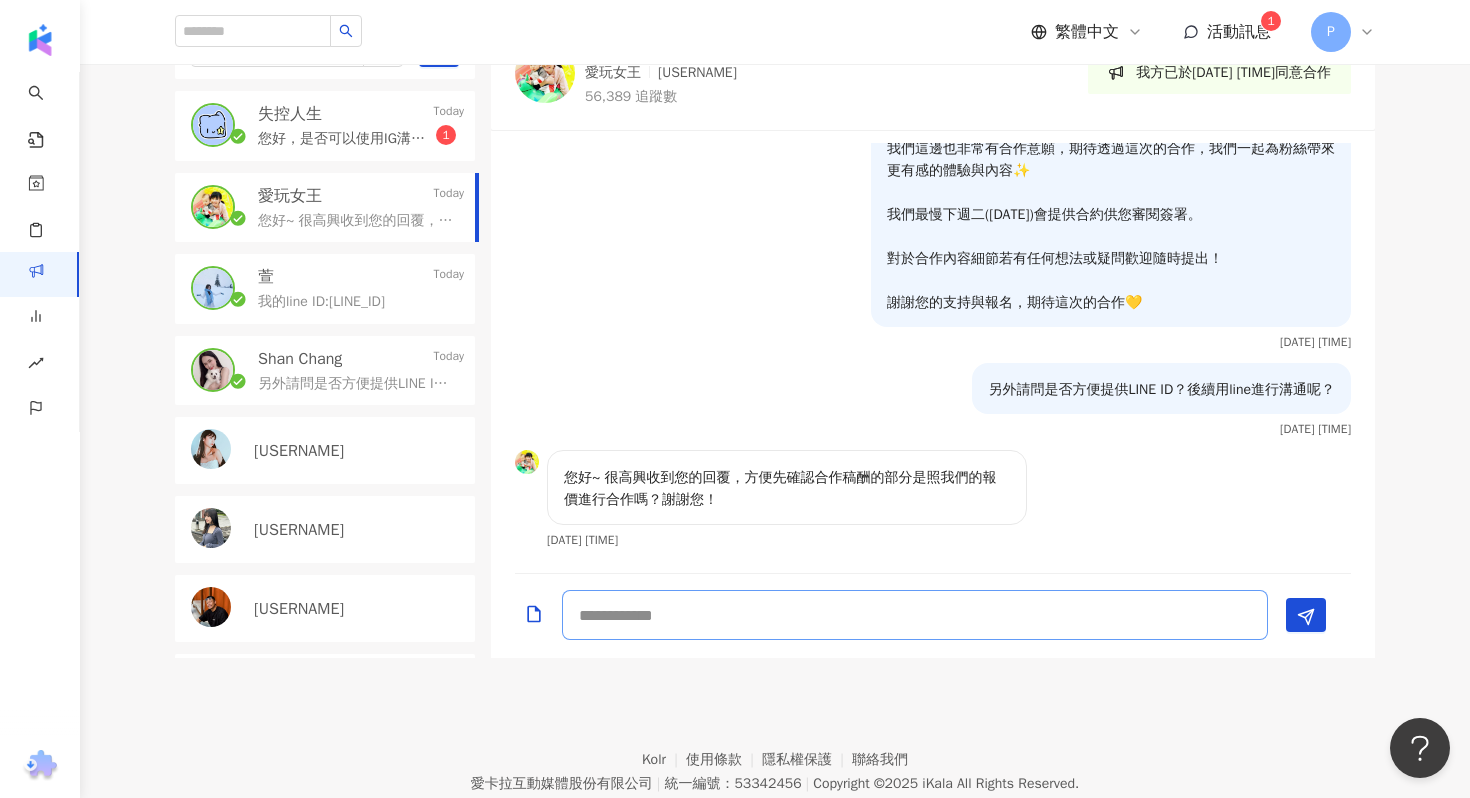 click at bounding box center (915, 615) 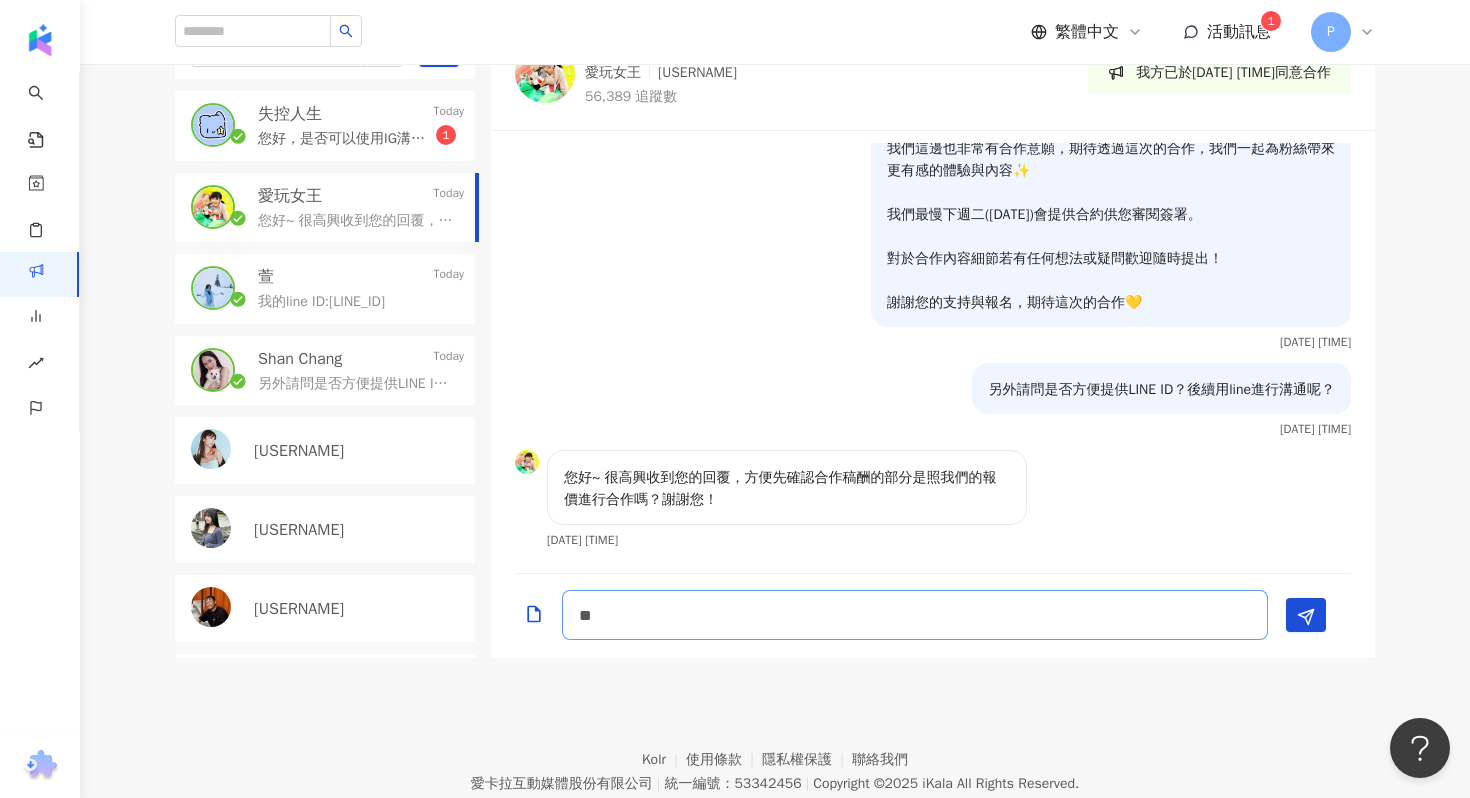 type on "*" 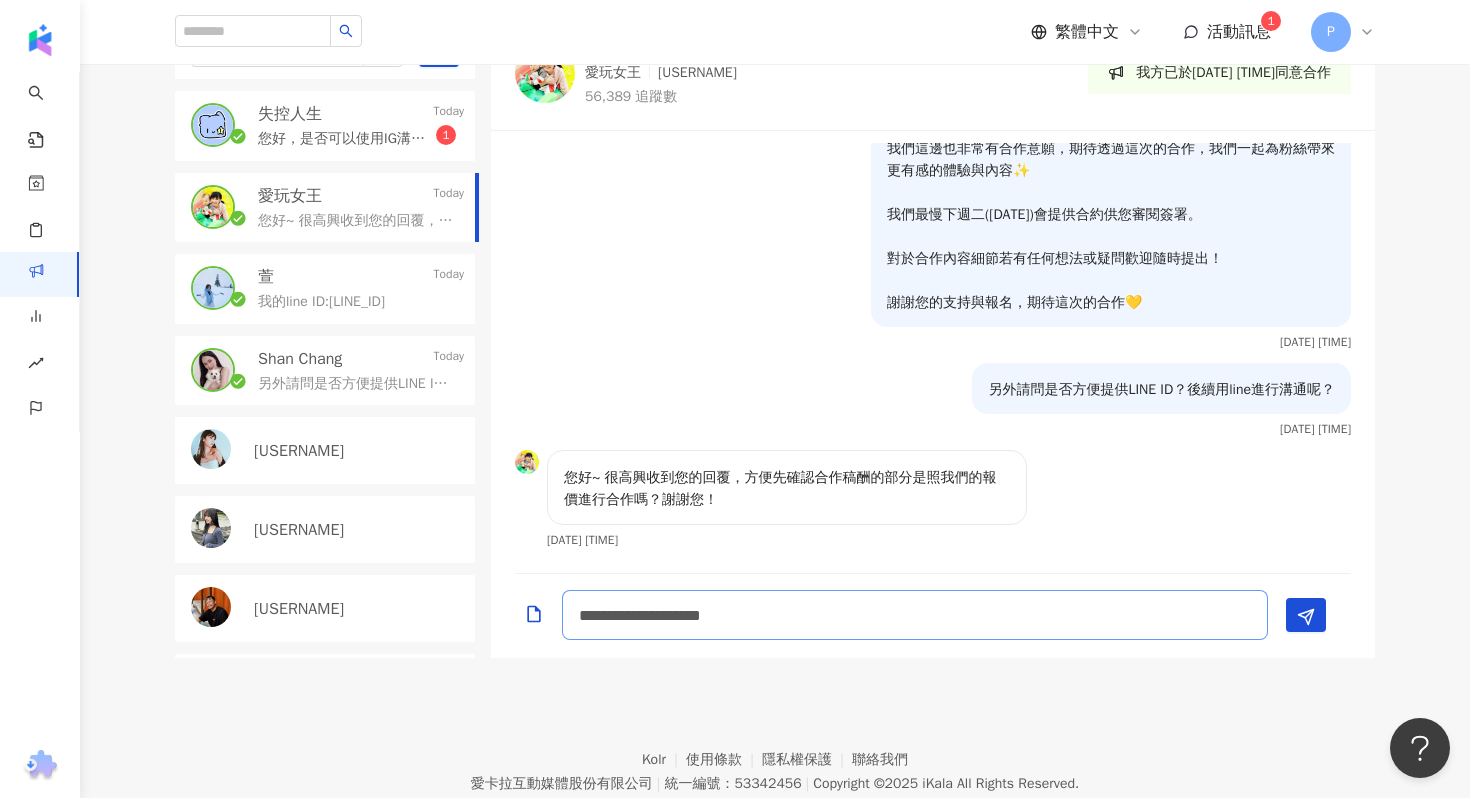 click on "**********" at bounding box center [915, 615] 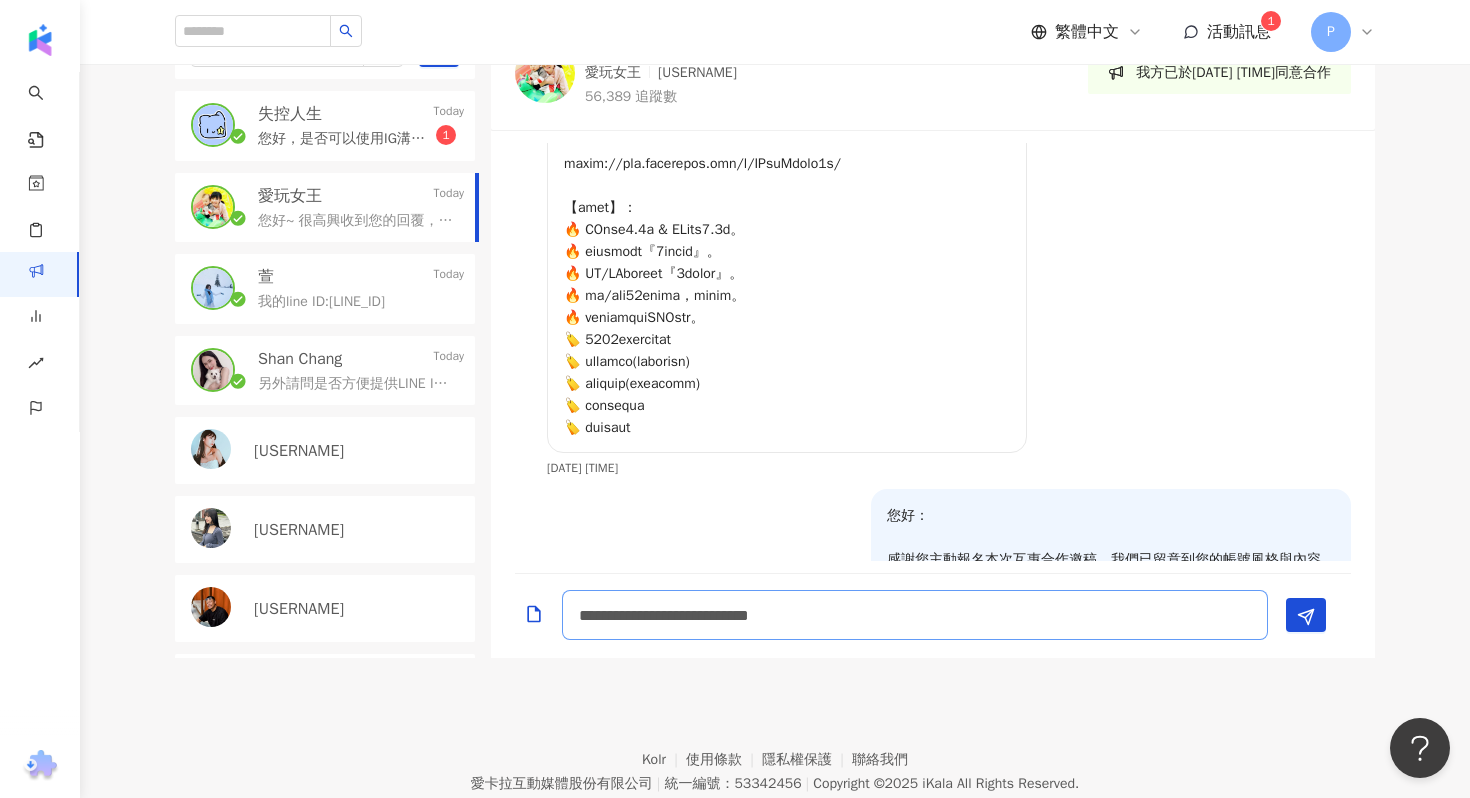 scroll, scrollTop: 1320, scrollLeft: 0, axis: vertical 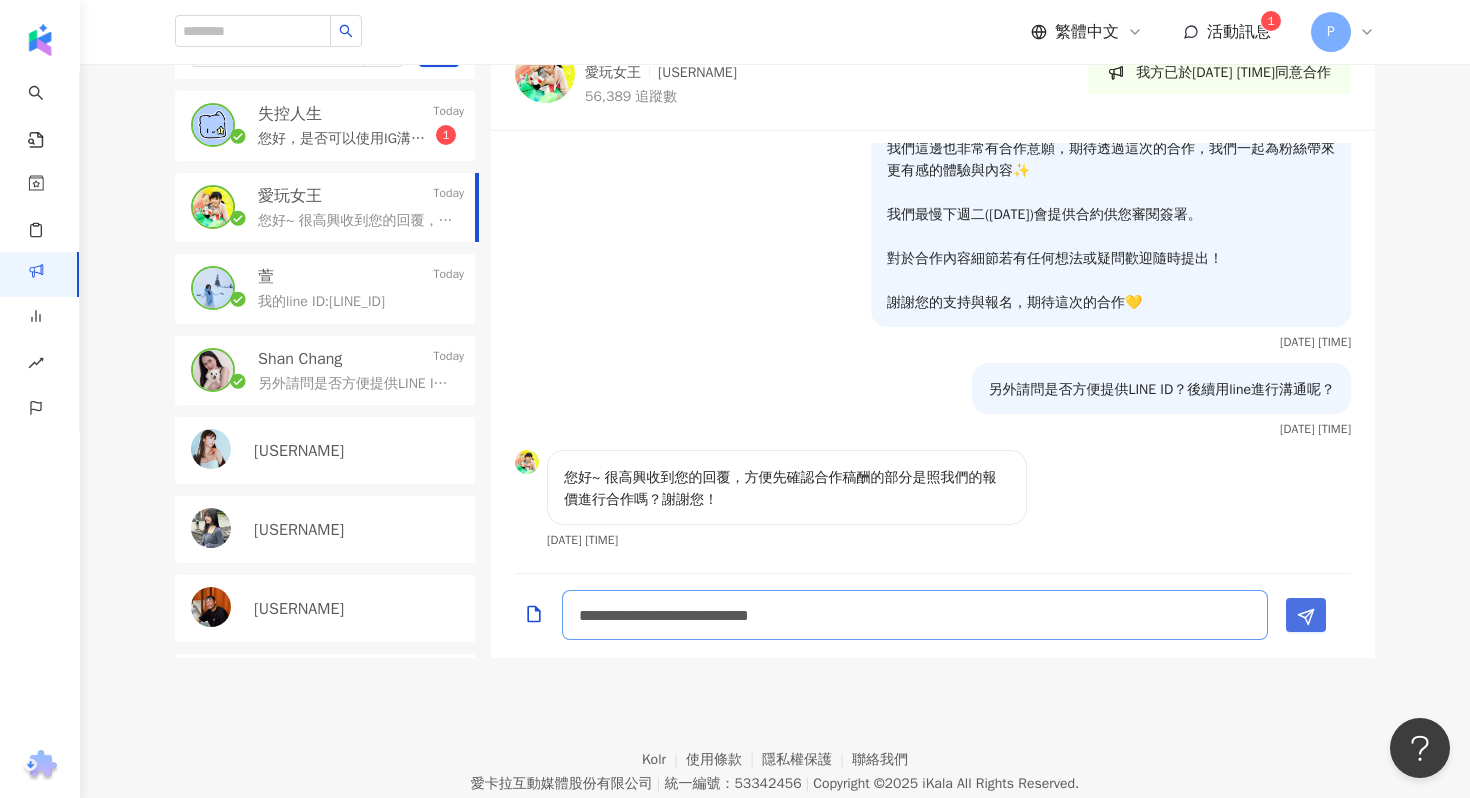 type on "**********" 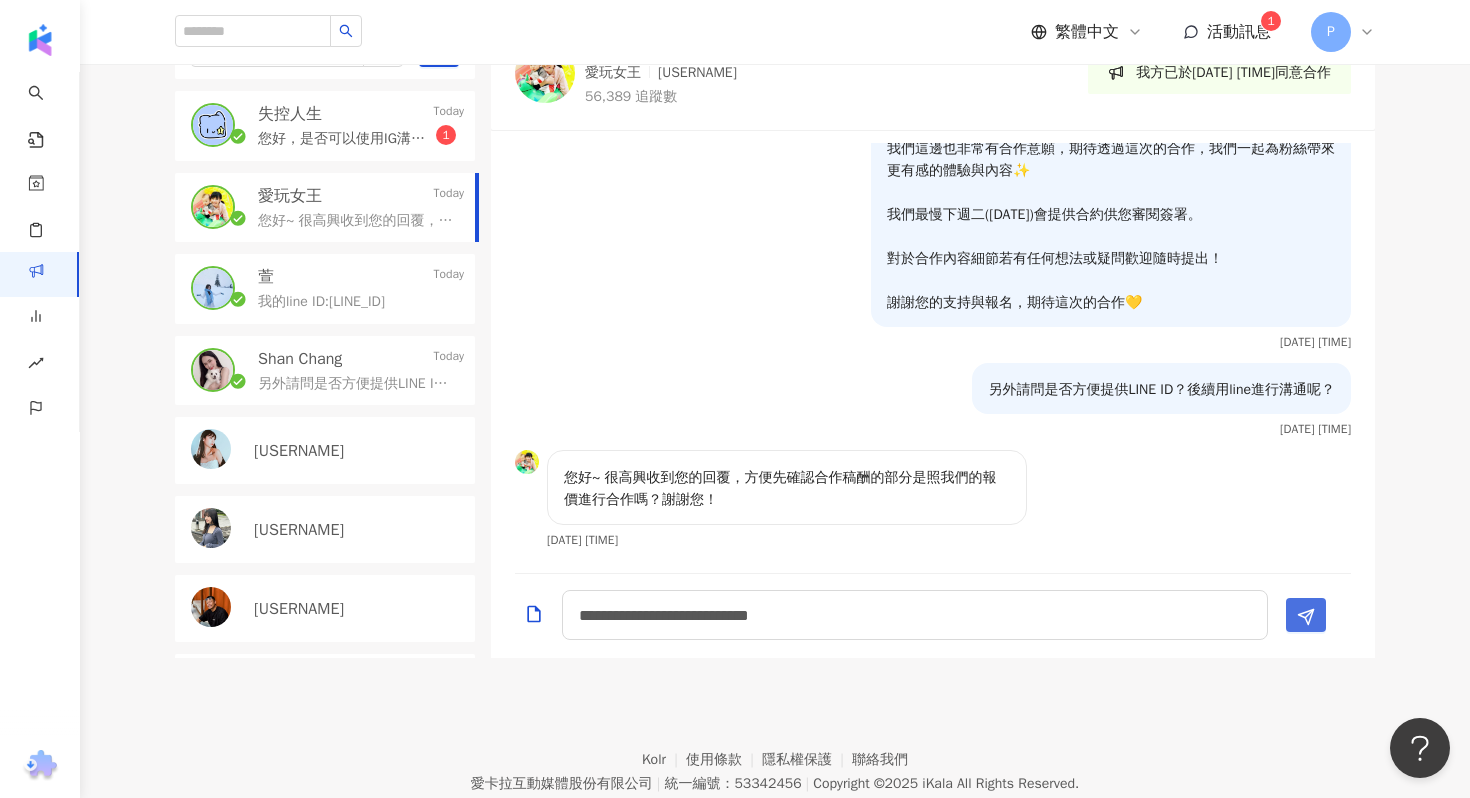 click 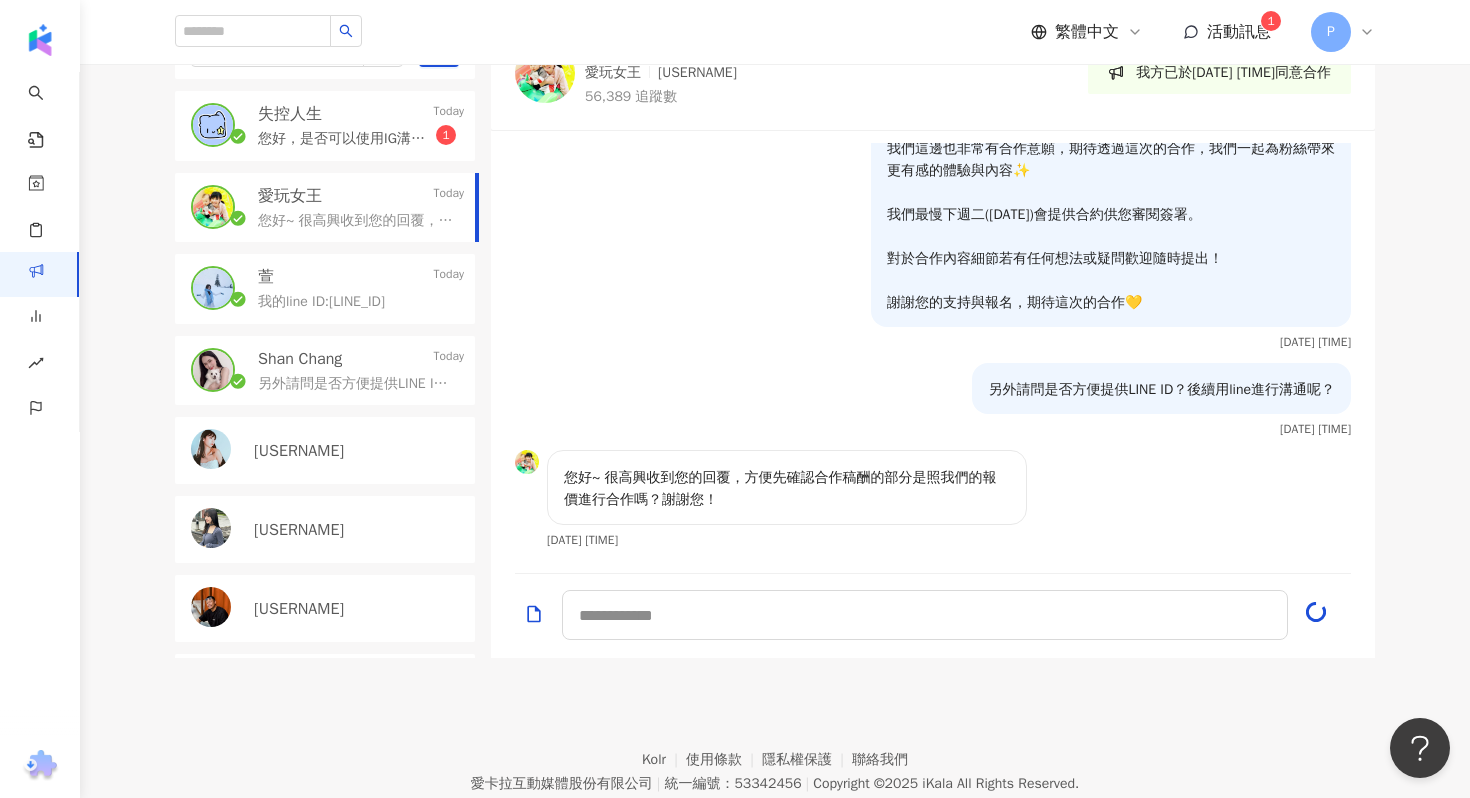 scroll, scrollTop: 1407, scrollLeft: 0, axis: vertical 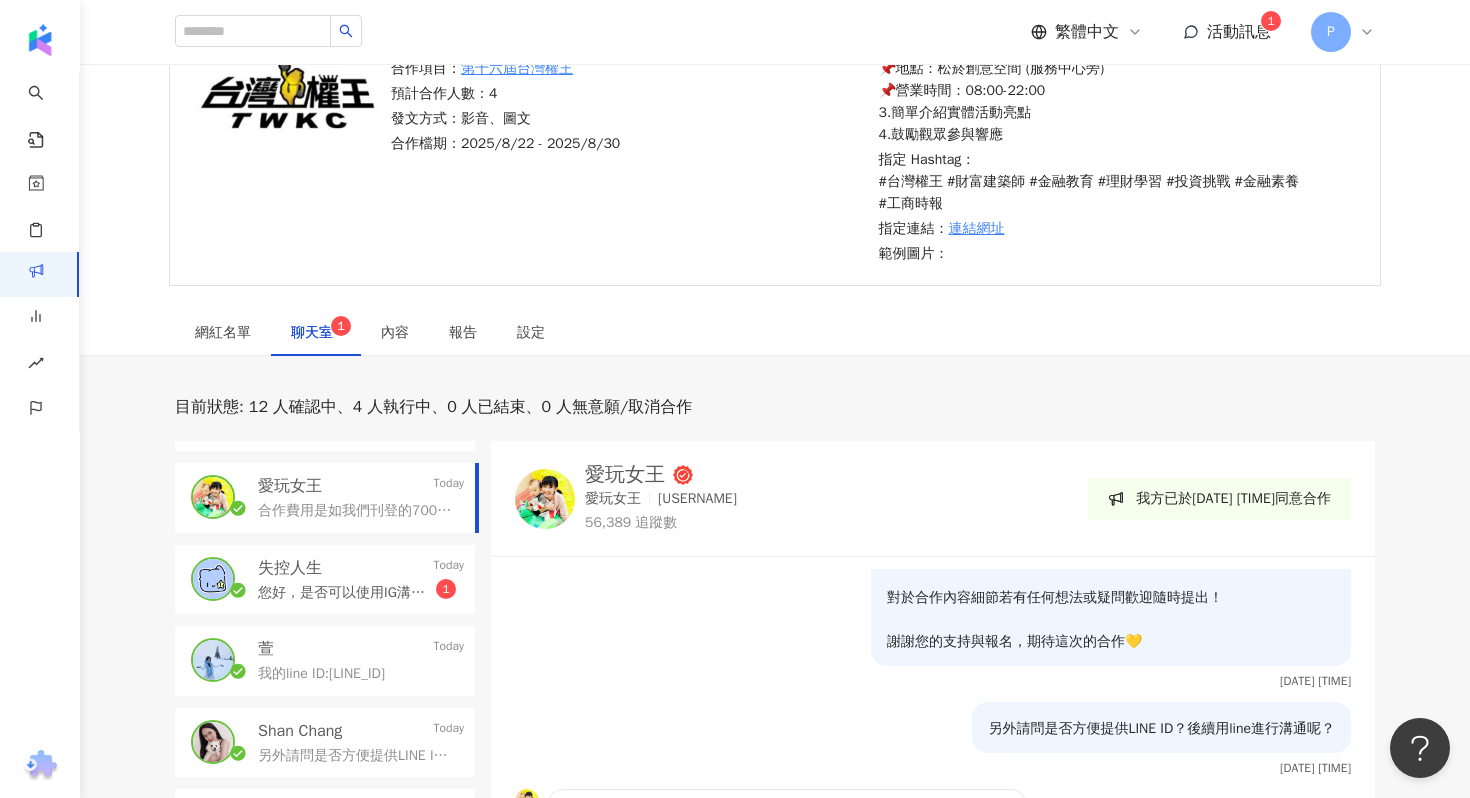 click on "[USERNAME]" at bounding box center (361, 568) 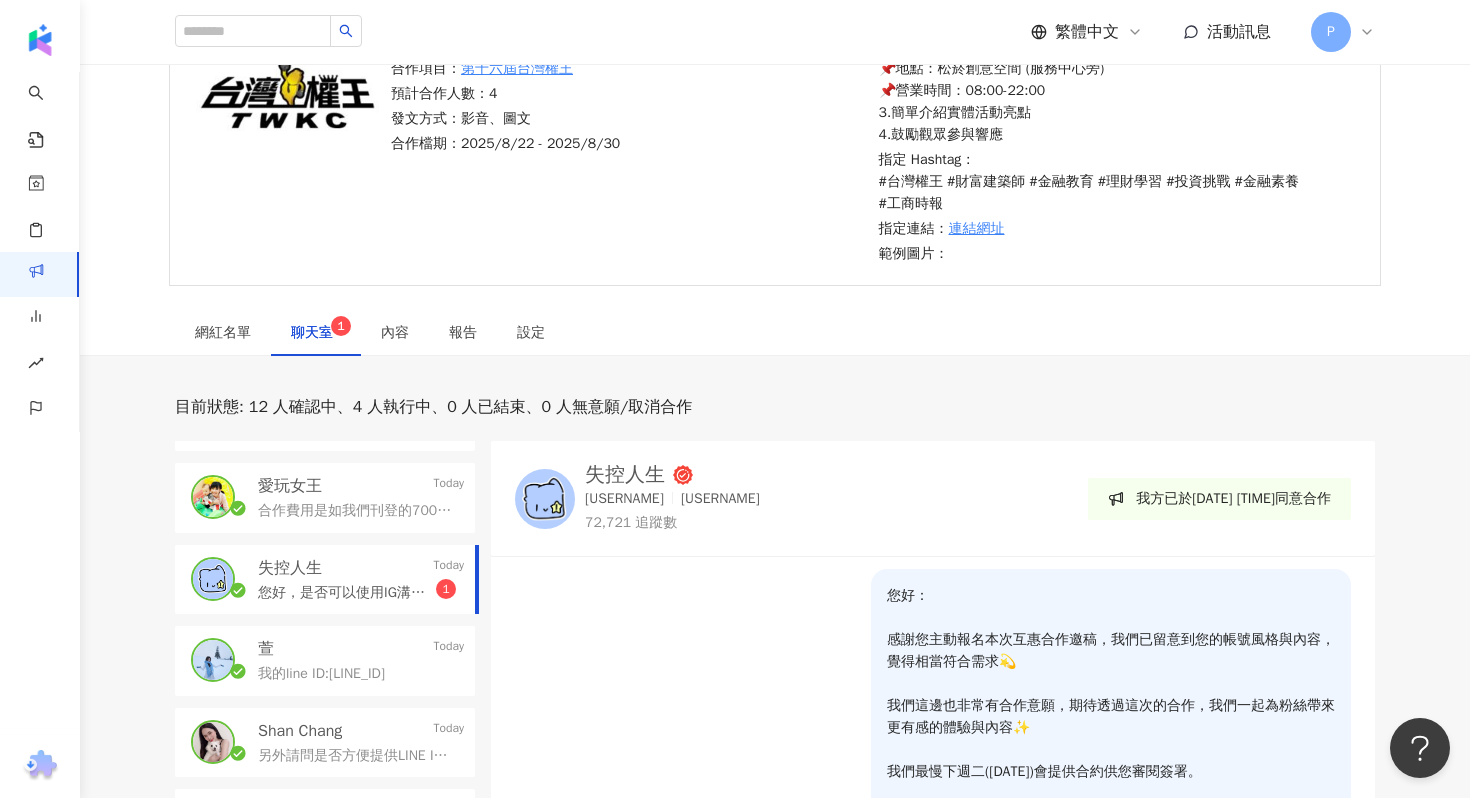 scroll, scrollTop: 109, scrollLeft: 0, axis: vertical 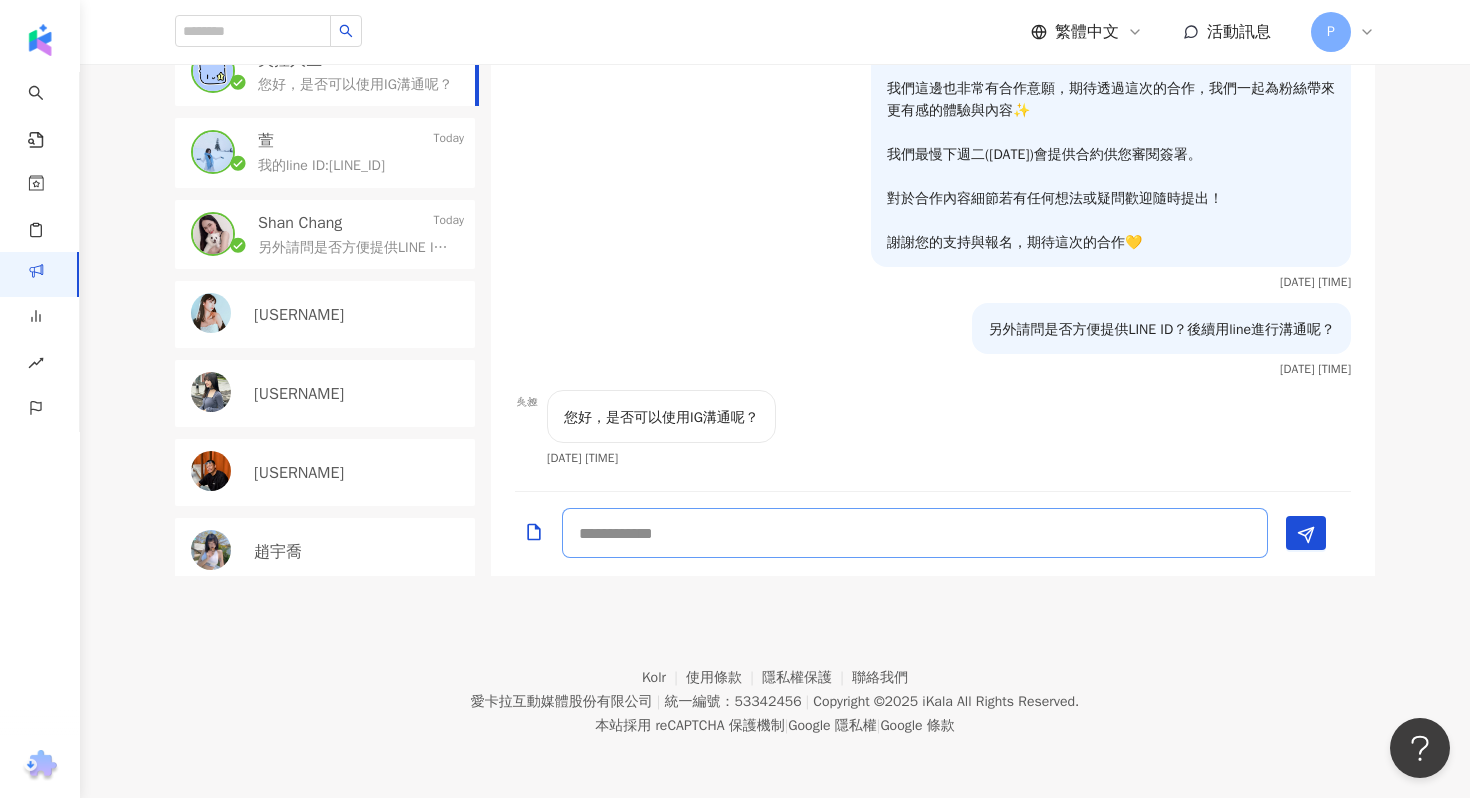 click at bounding box center (915, 533) 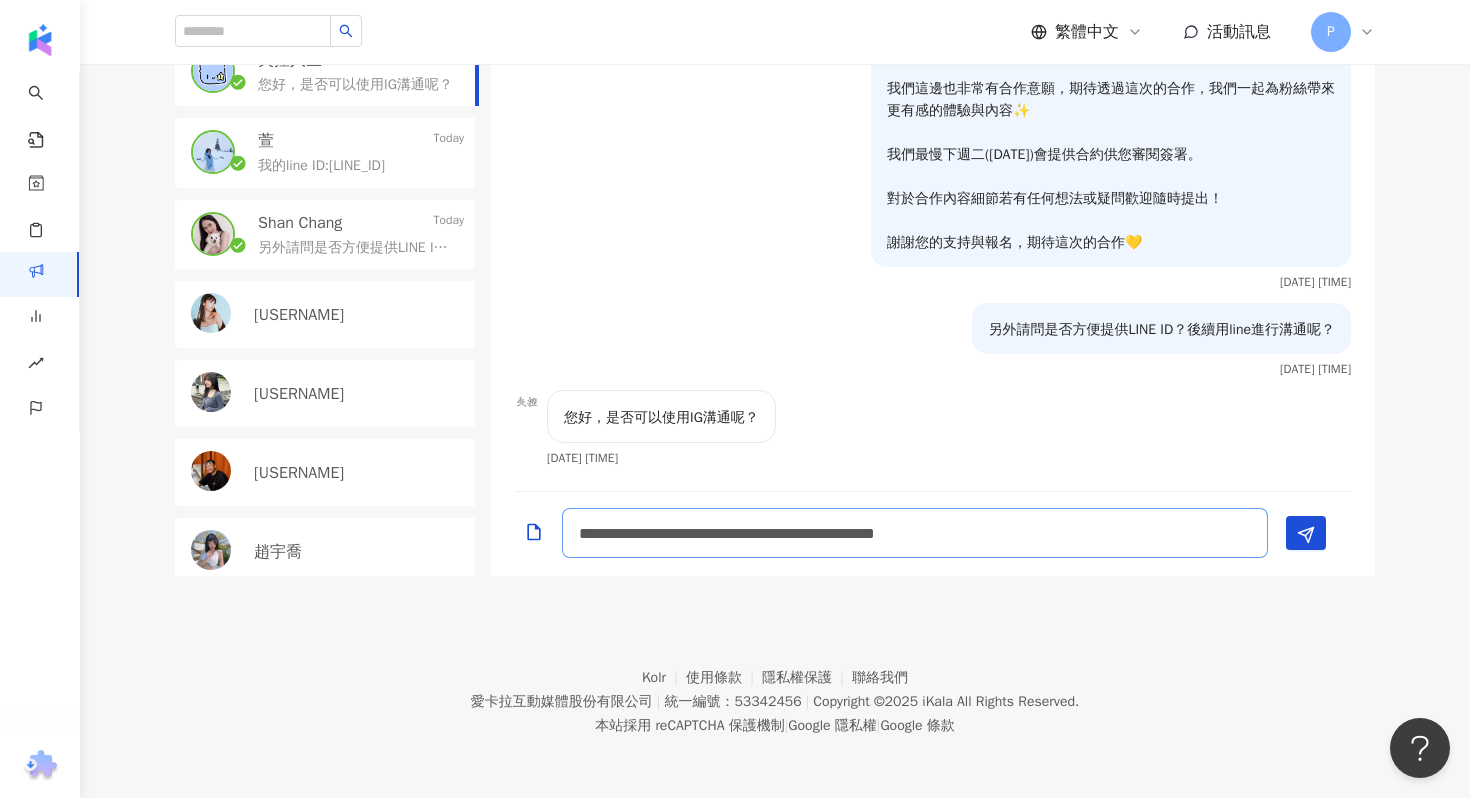 scroll, scrollTop: 127, scrollLeft: 0, axis: vertical 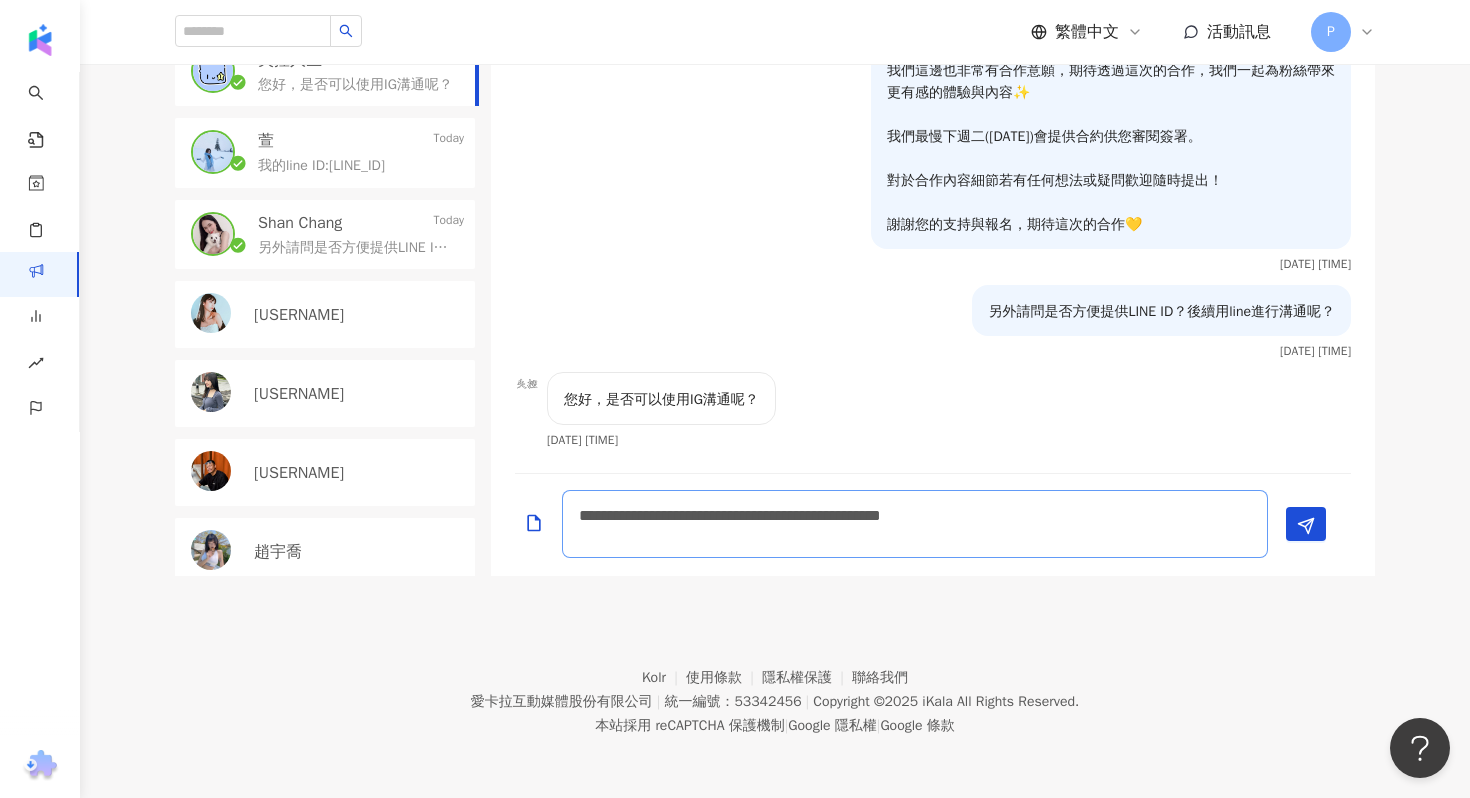 type on "**********" 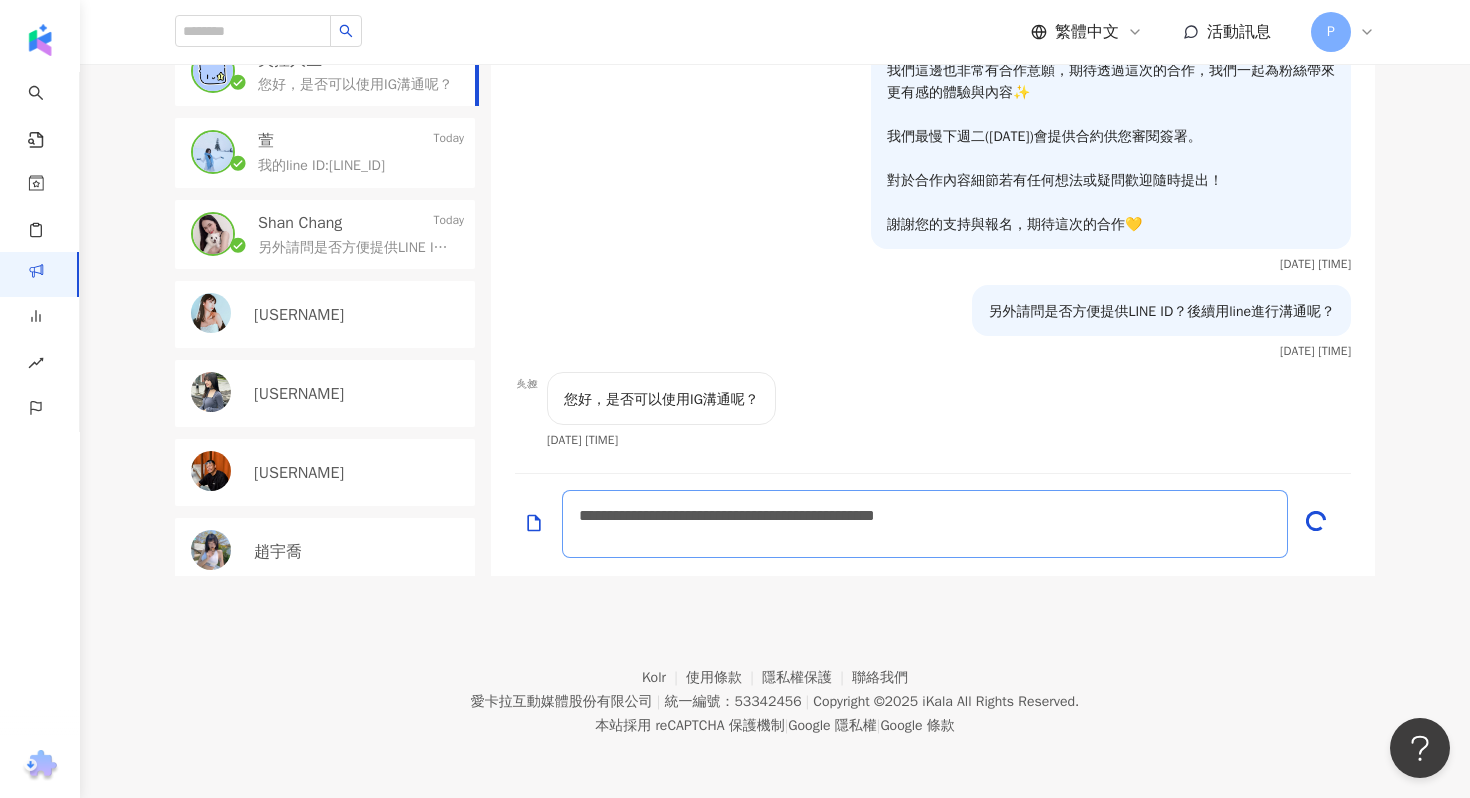 type 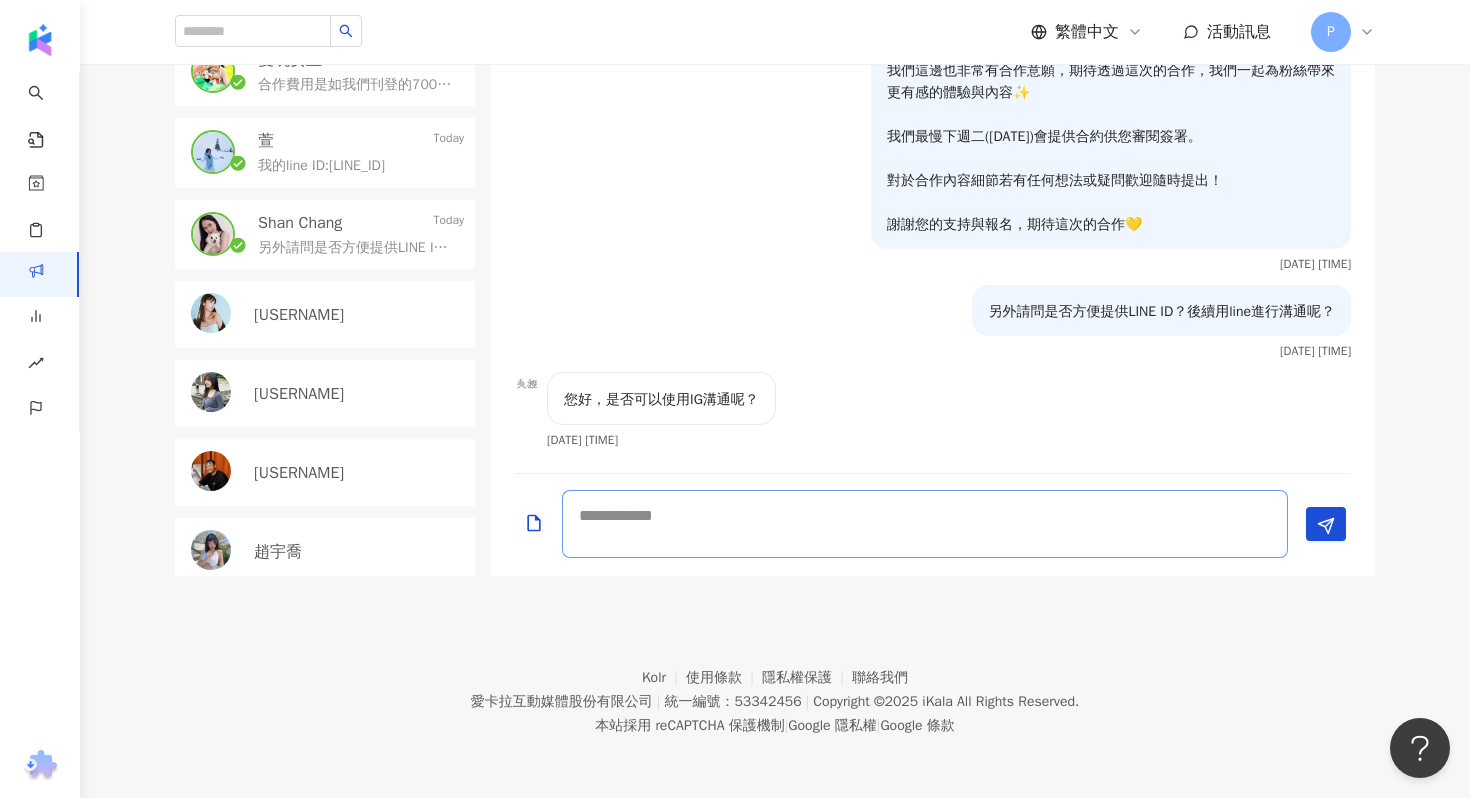 scroll, scrollTop: 738, scrollLeft: 0, axis: vertical 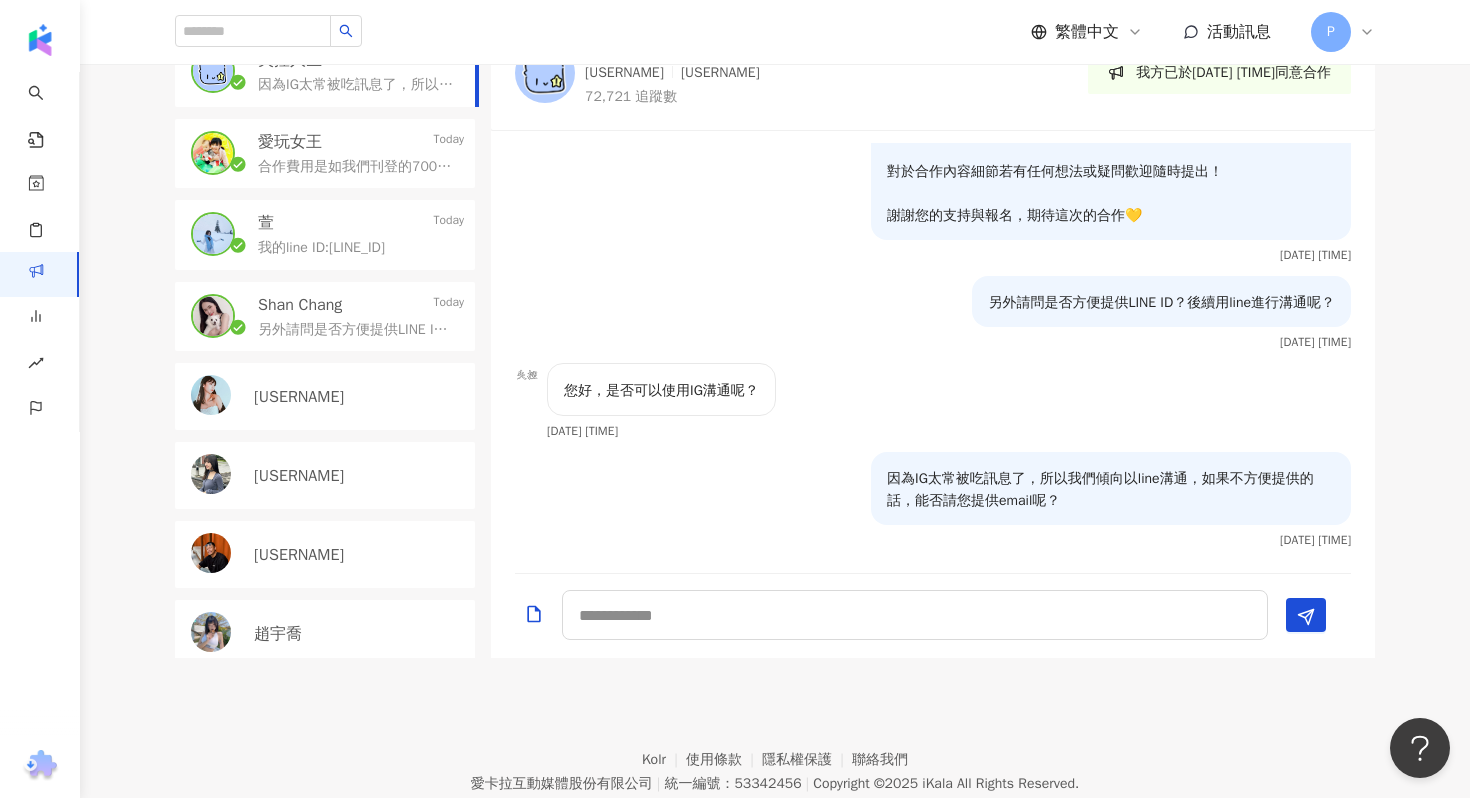 click on "另外請問是否方便提供LINE ID？後續用line進行溝通呢？" at bounding box center [361, 328] 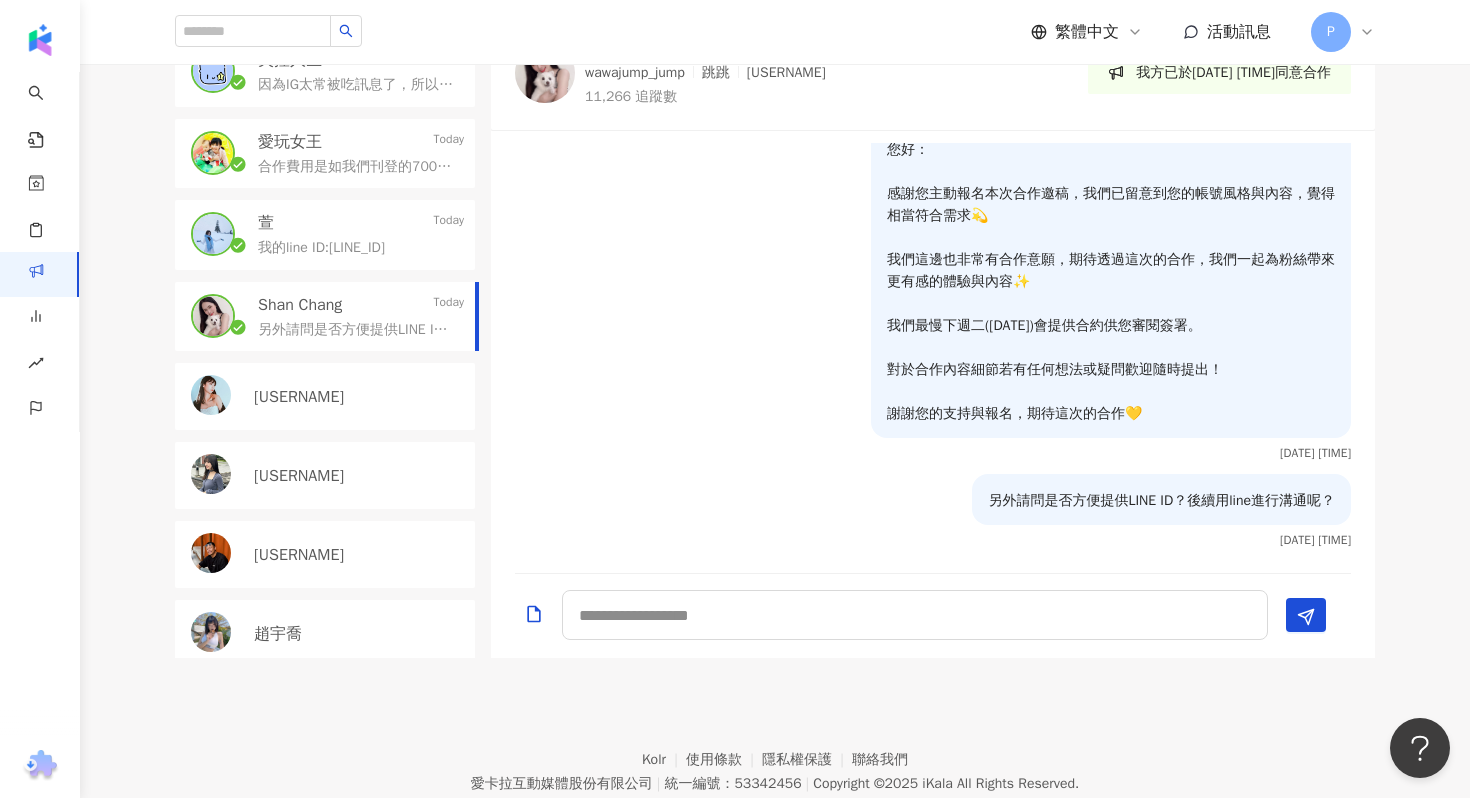 click on "我的line ID:[LINE_ID]" at bounding box center [321, 248] 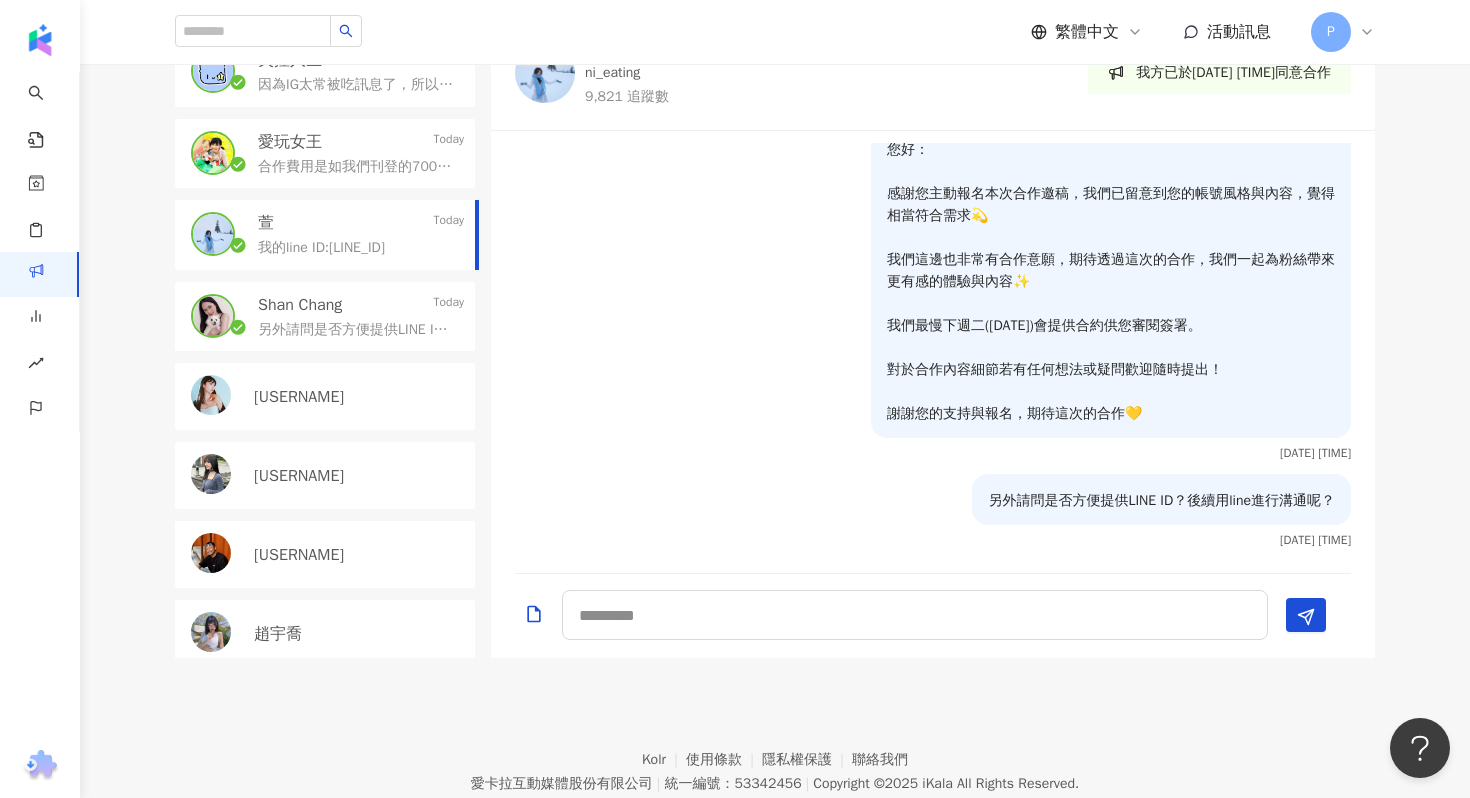 scroll, scrollTop: 198, scrollLeft: 0, axis: vertical 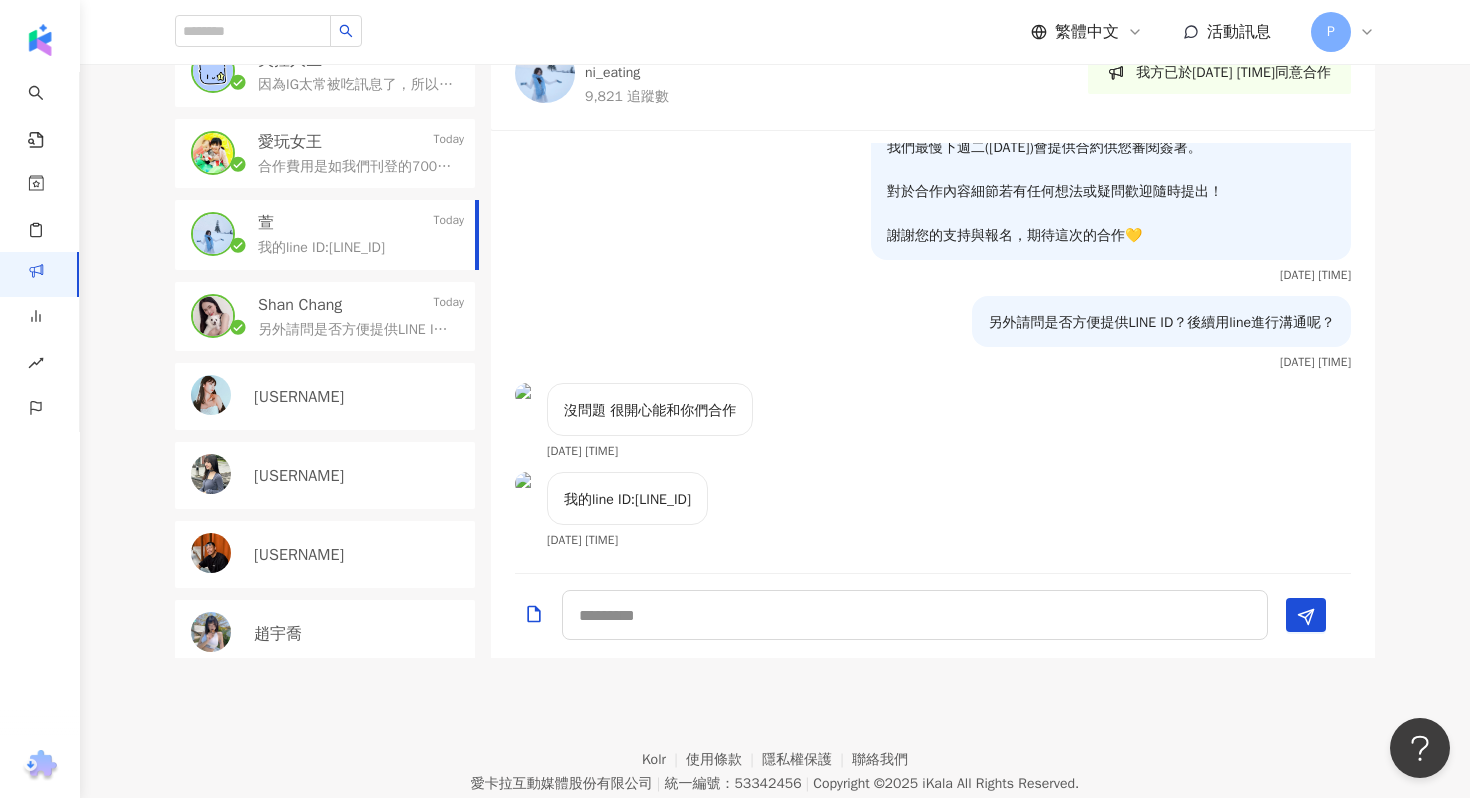 click on "合作費用是如我們刊登的7000，一則reels＋一則貼文" at bounding box center (357, 167) 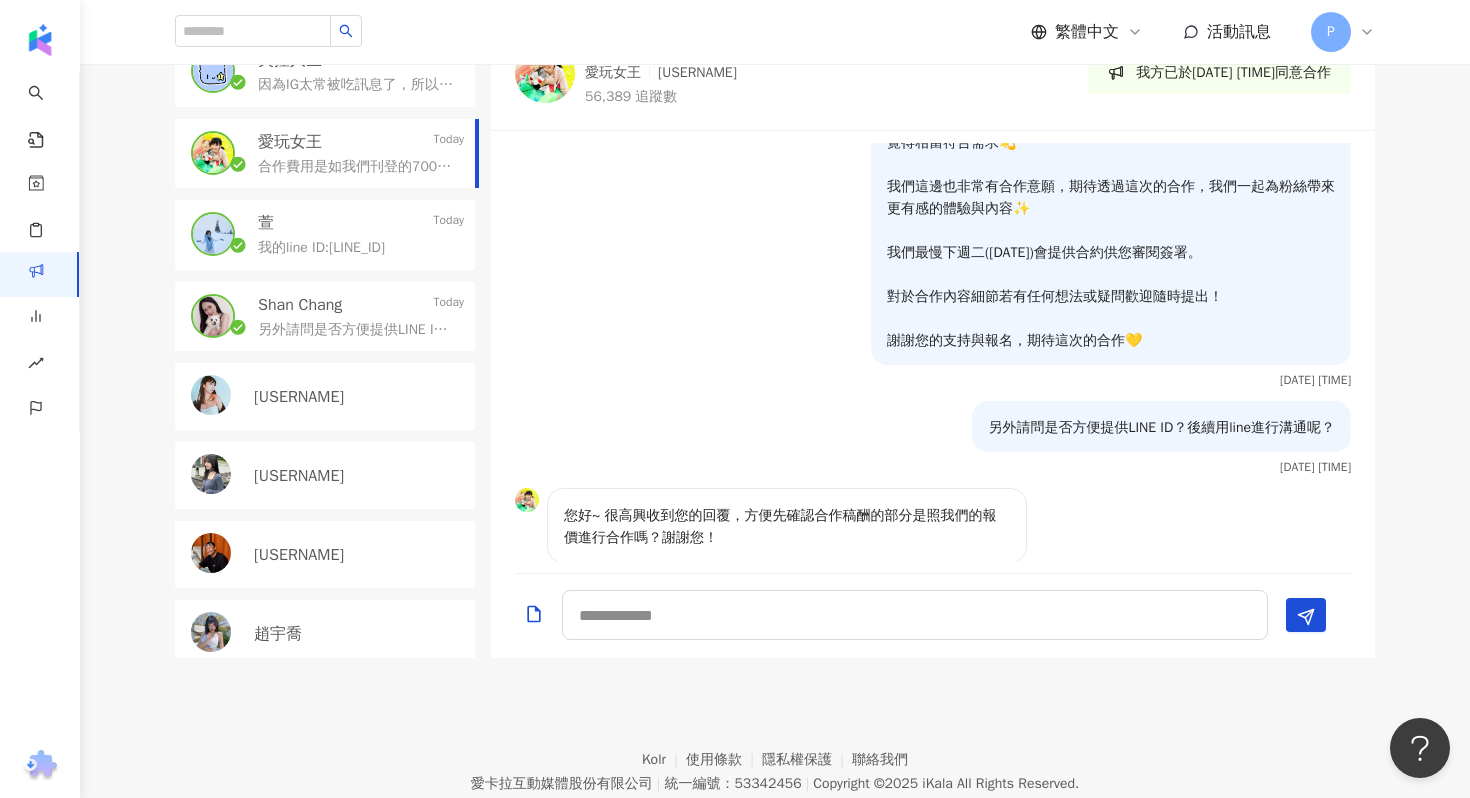 scroll, scrollTop: 1407, scrollLeft: 0, axis: vertical 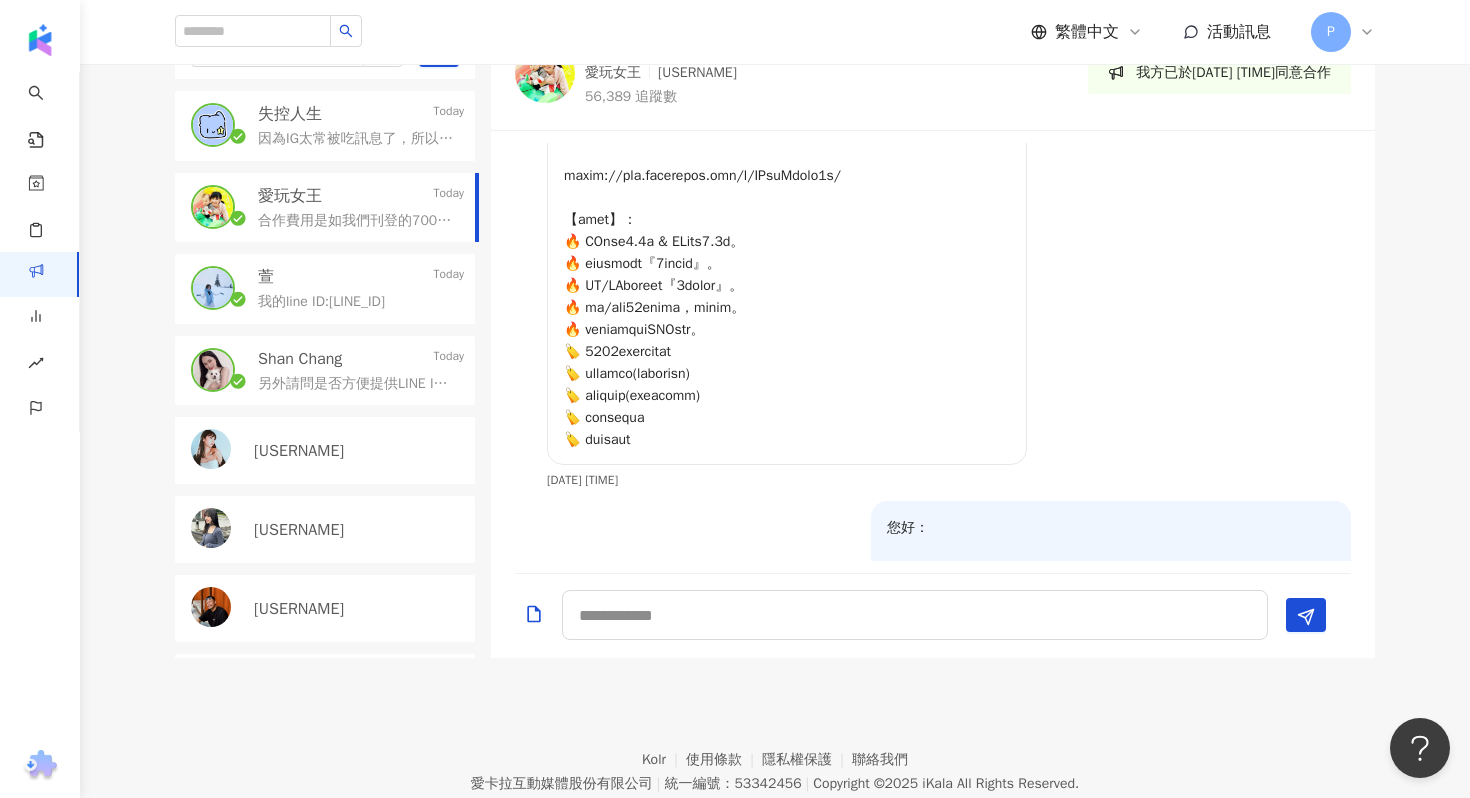 click 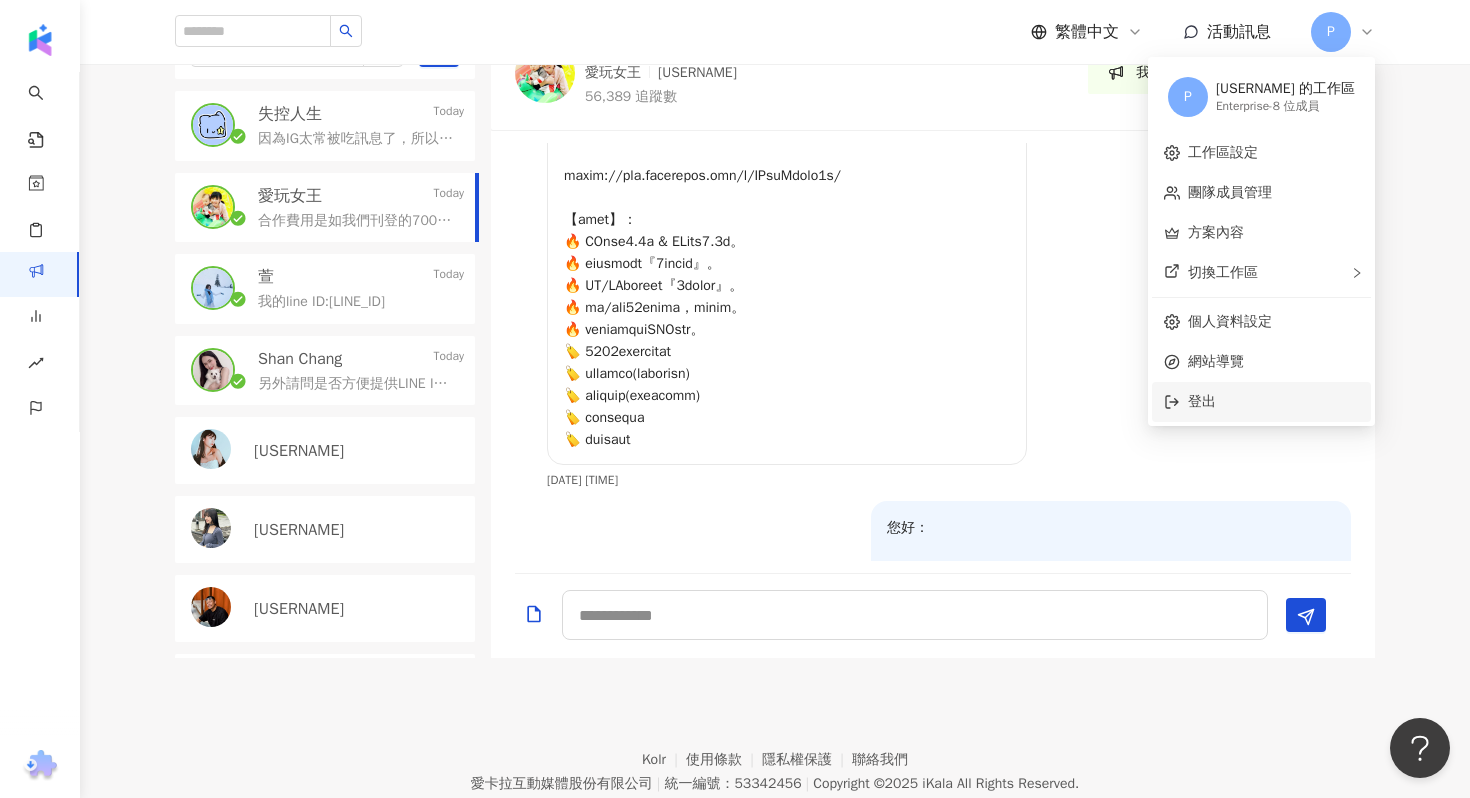 click 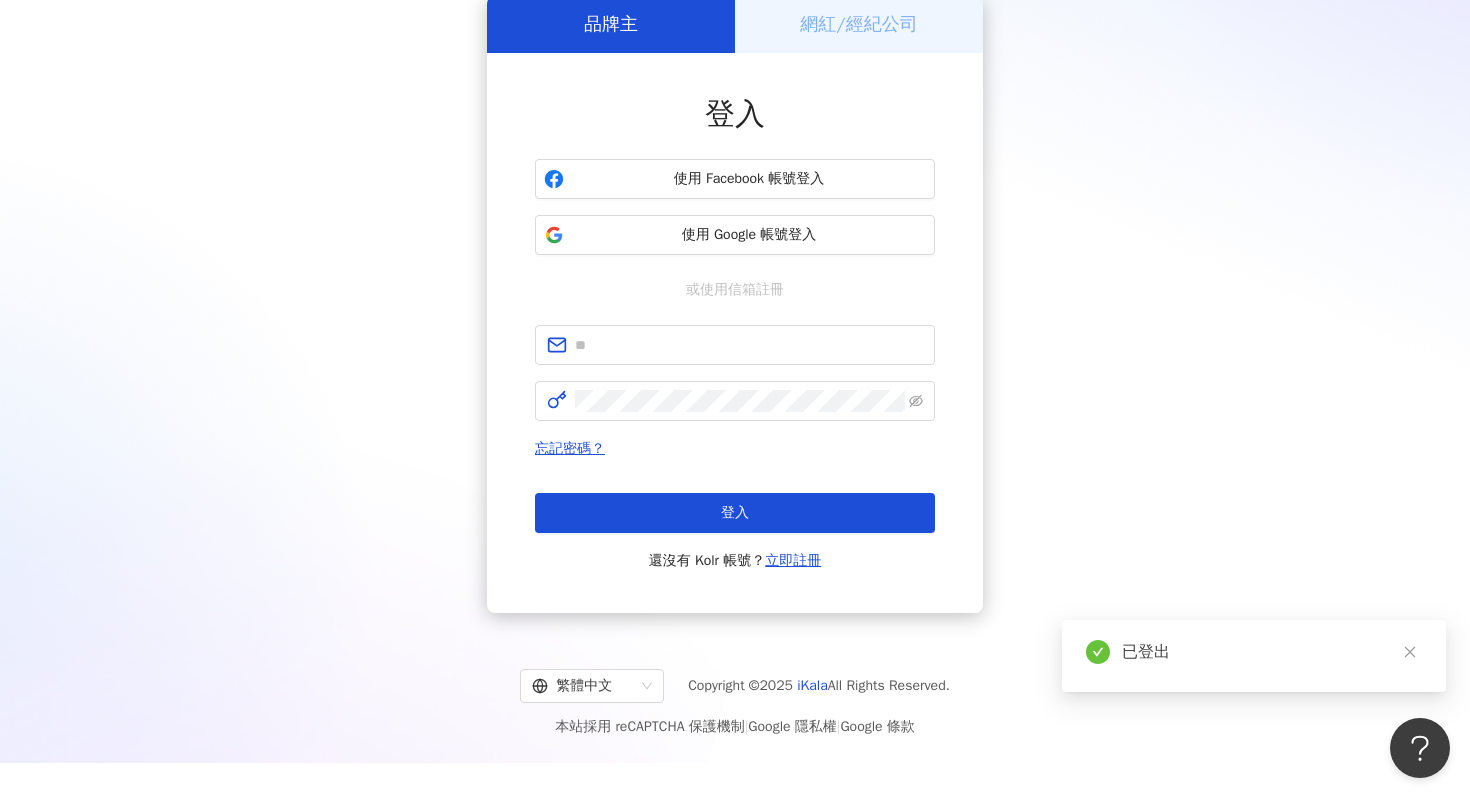scroll, scrollTop: 0, scrollLeft: 0, axis: both 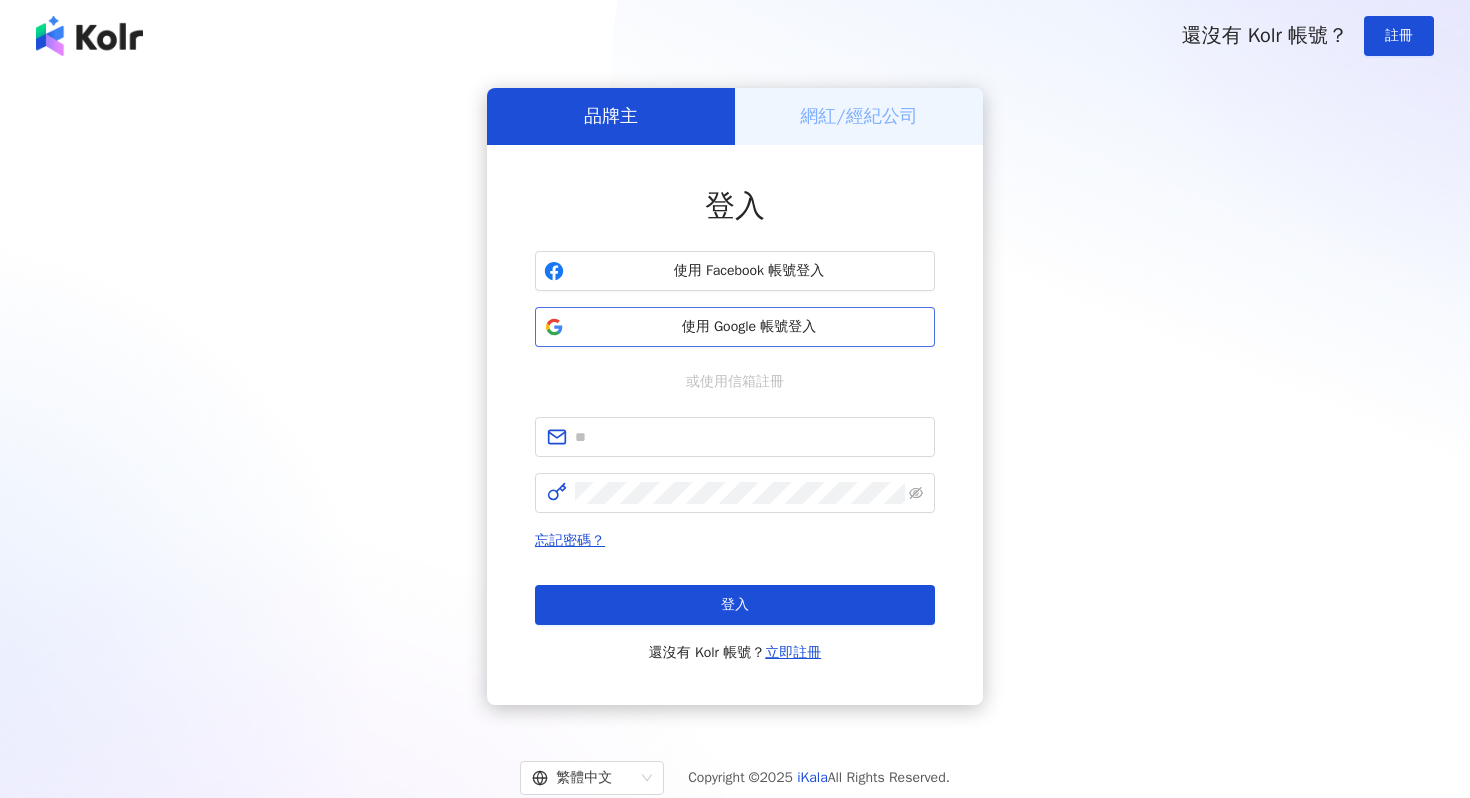 click on "使用 Google 帳號登入" at bounding box center (749, 327) 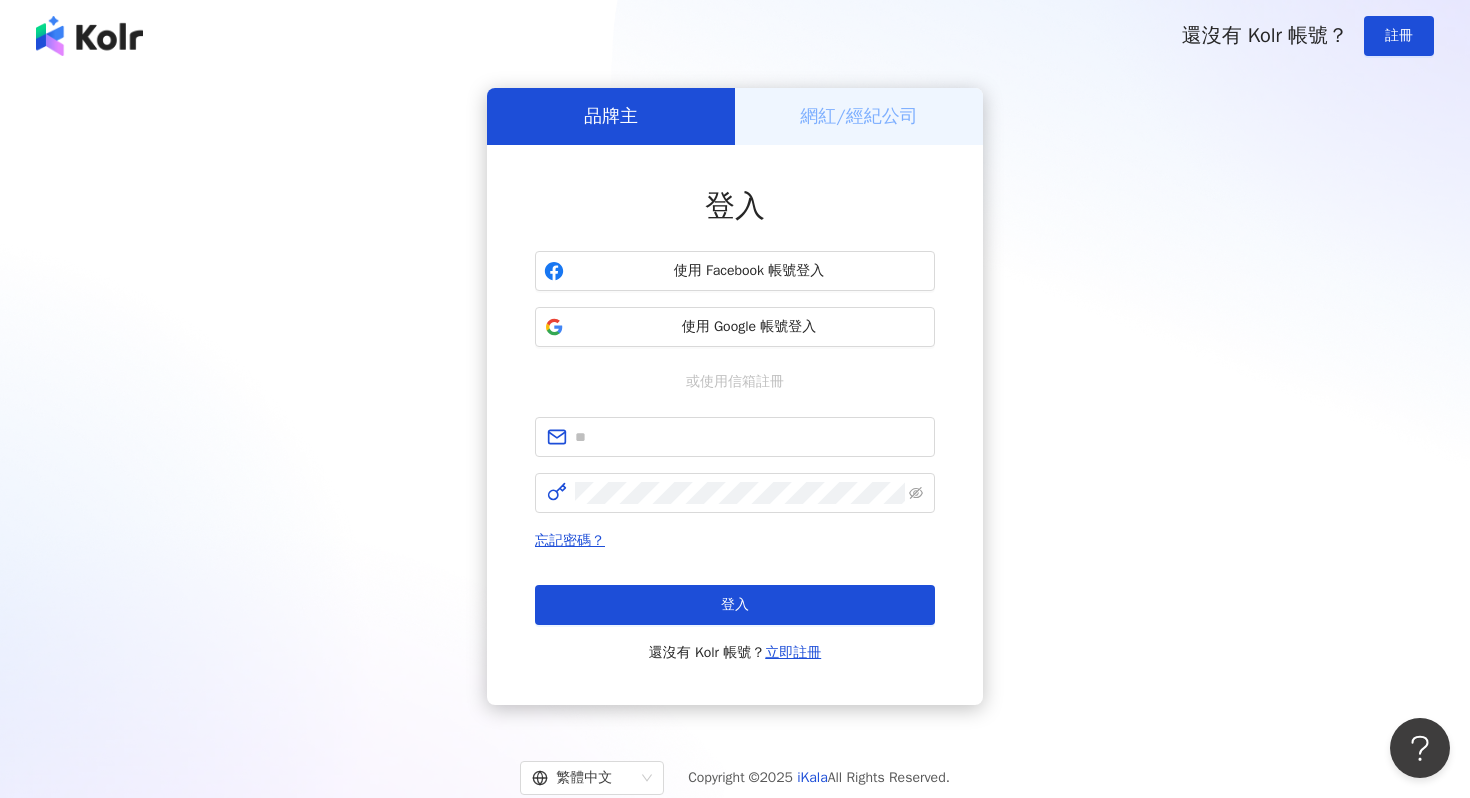 scroll, scrollTop: 0, scrollLeft: 0, axis: both 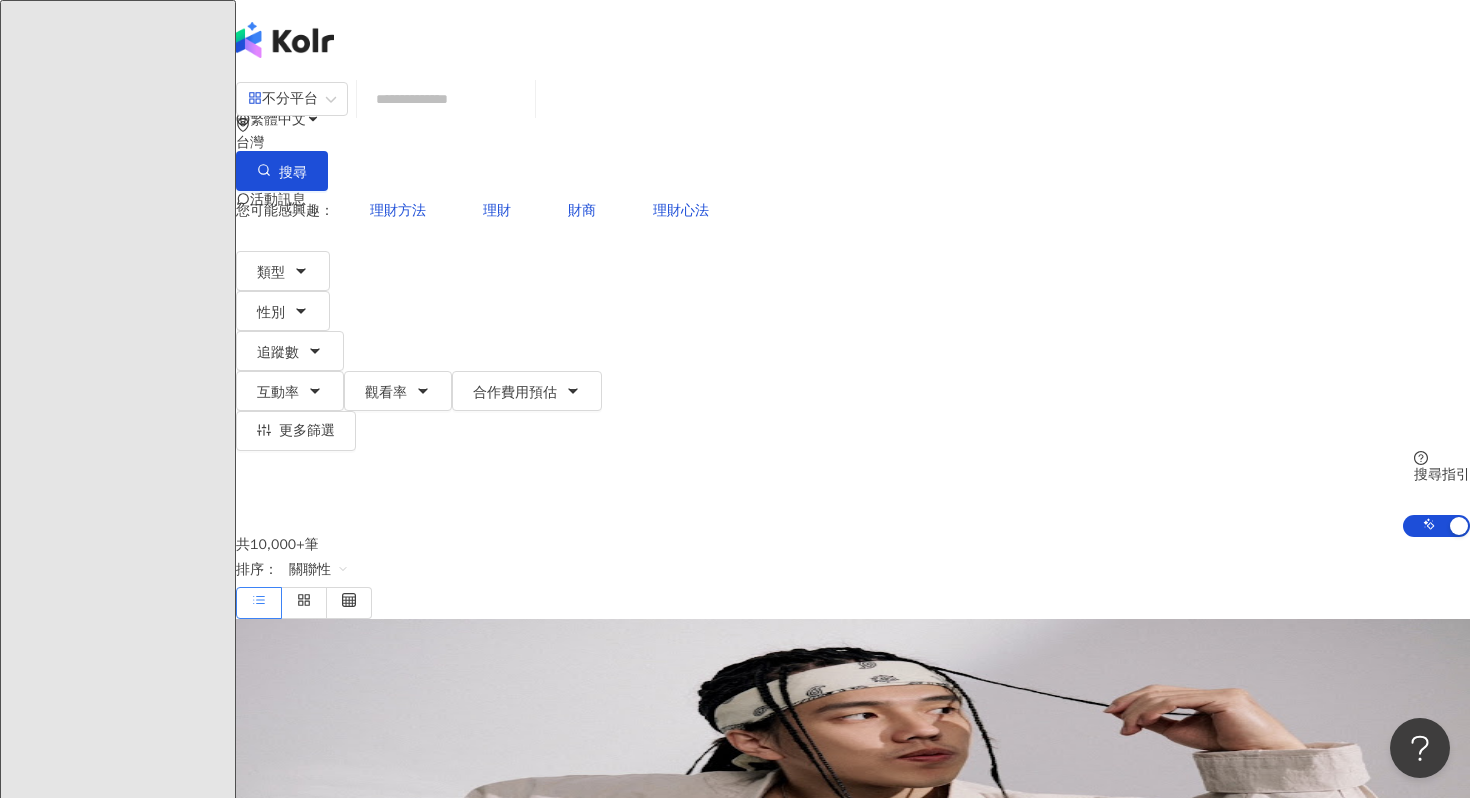 click on "洞察報告" at bounding box center [122, 3666] 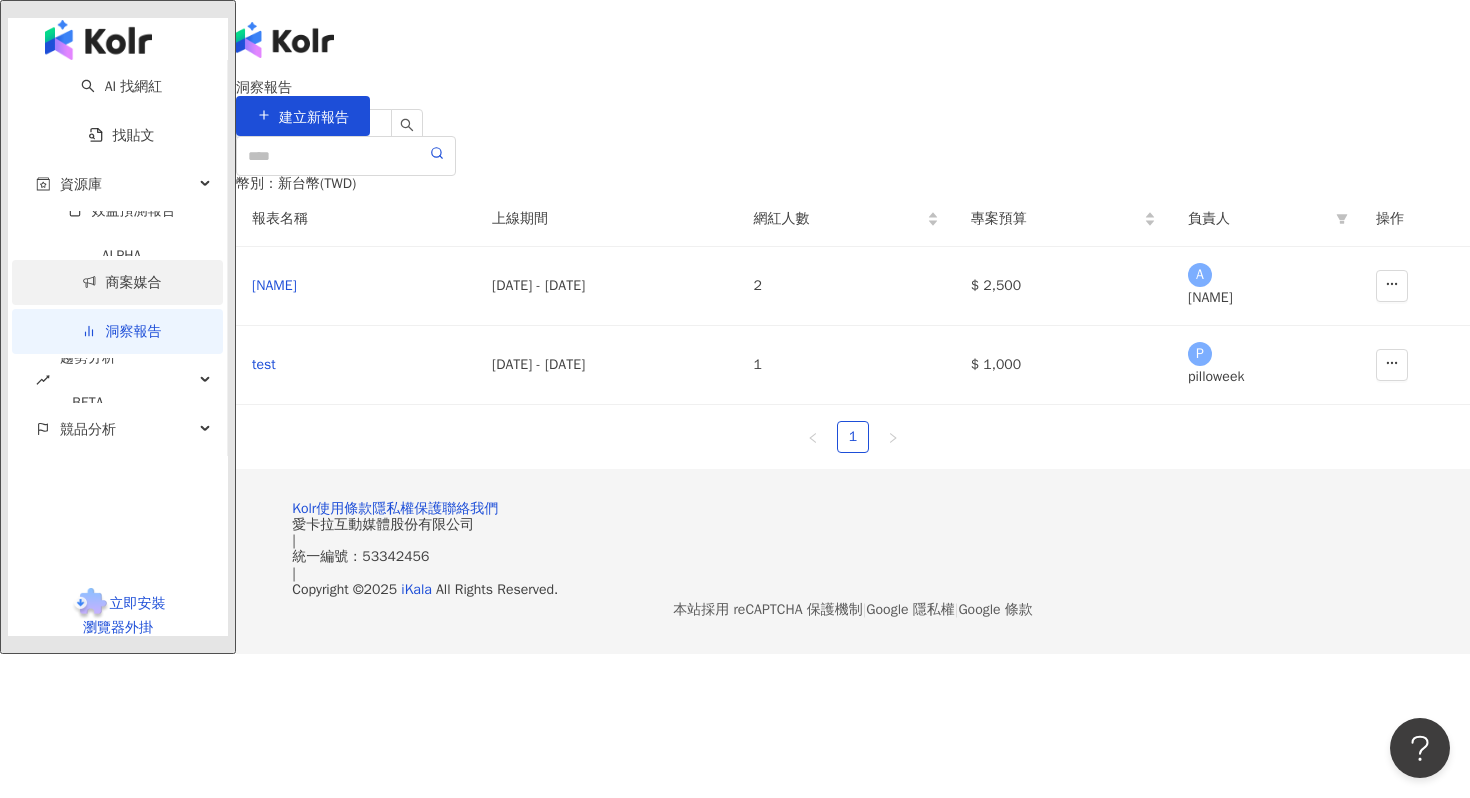 click on "商案媒合" at bounding box center [122, 282] 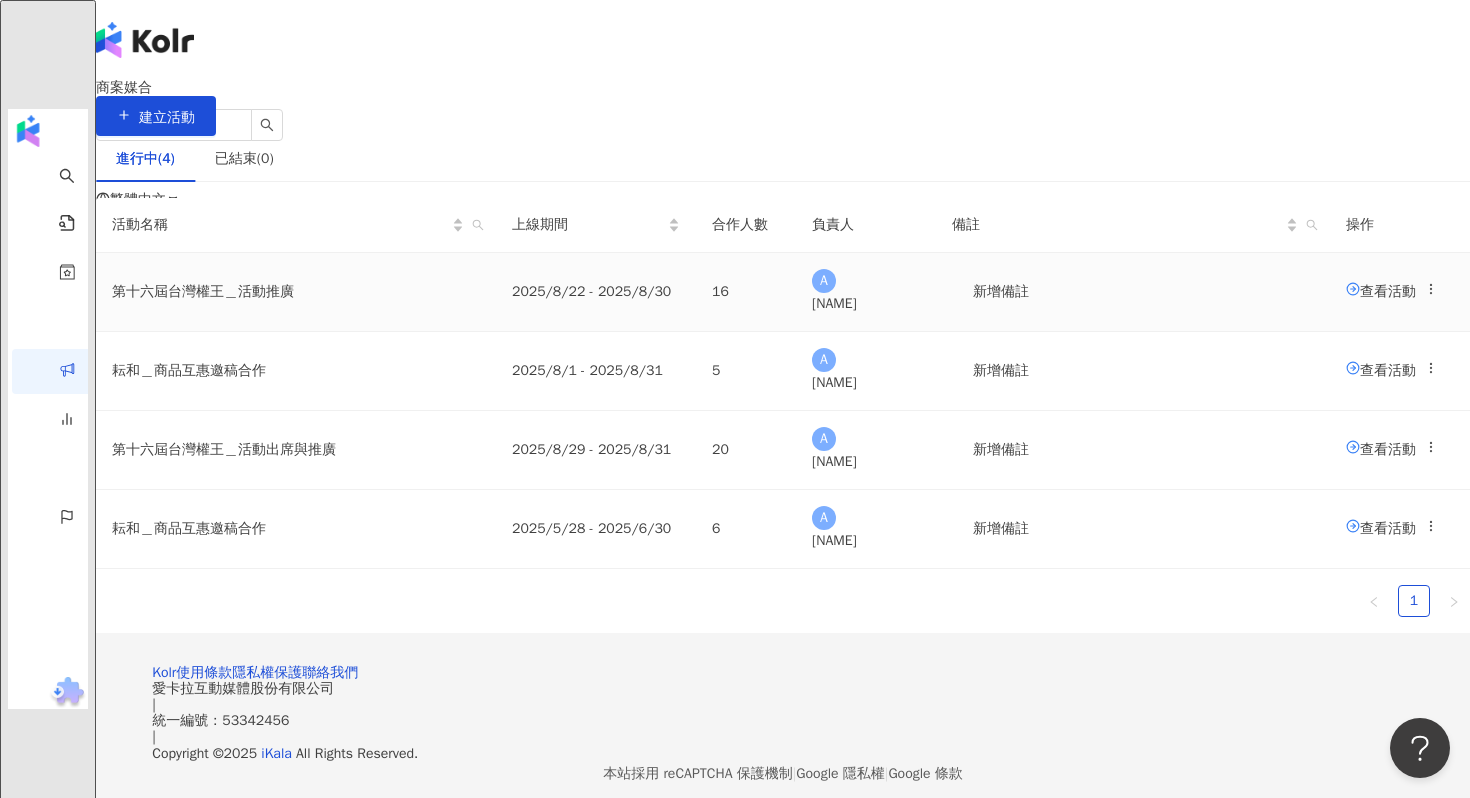 click on "查看活動" at bounding box center (1381, 290) 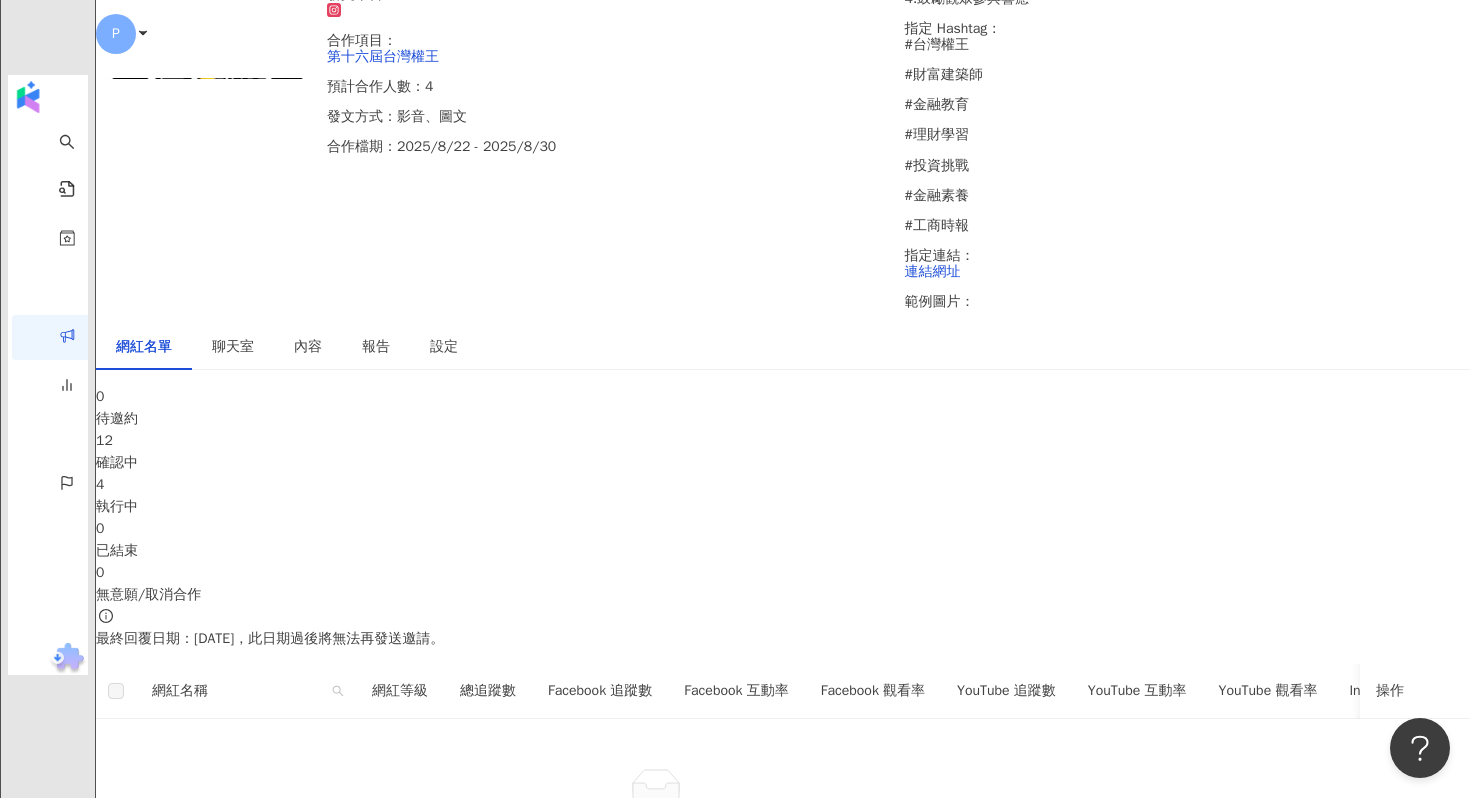 scroll, scrollTop: 365, scrollLeft: 0, axis: vertical 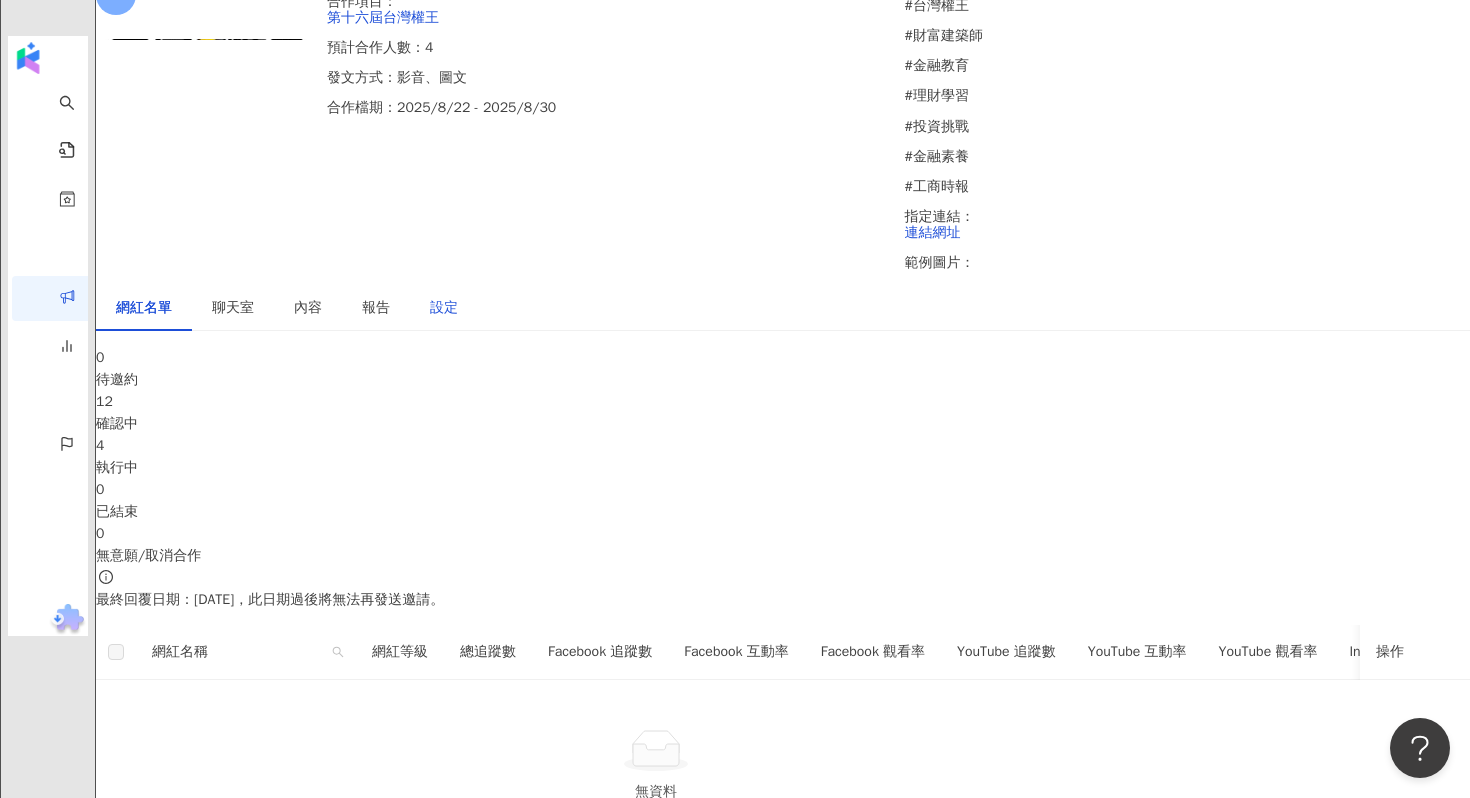 click on "設定" at bounding box center (444, 308) 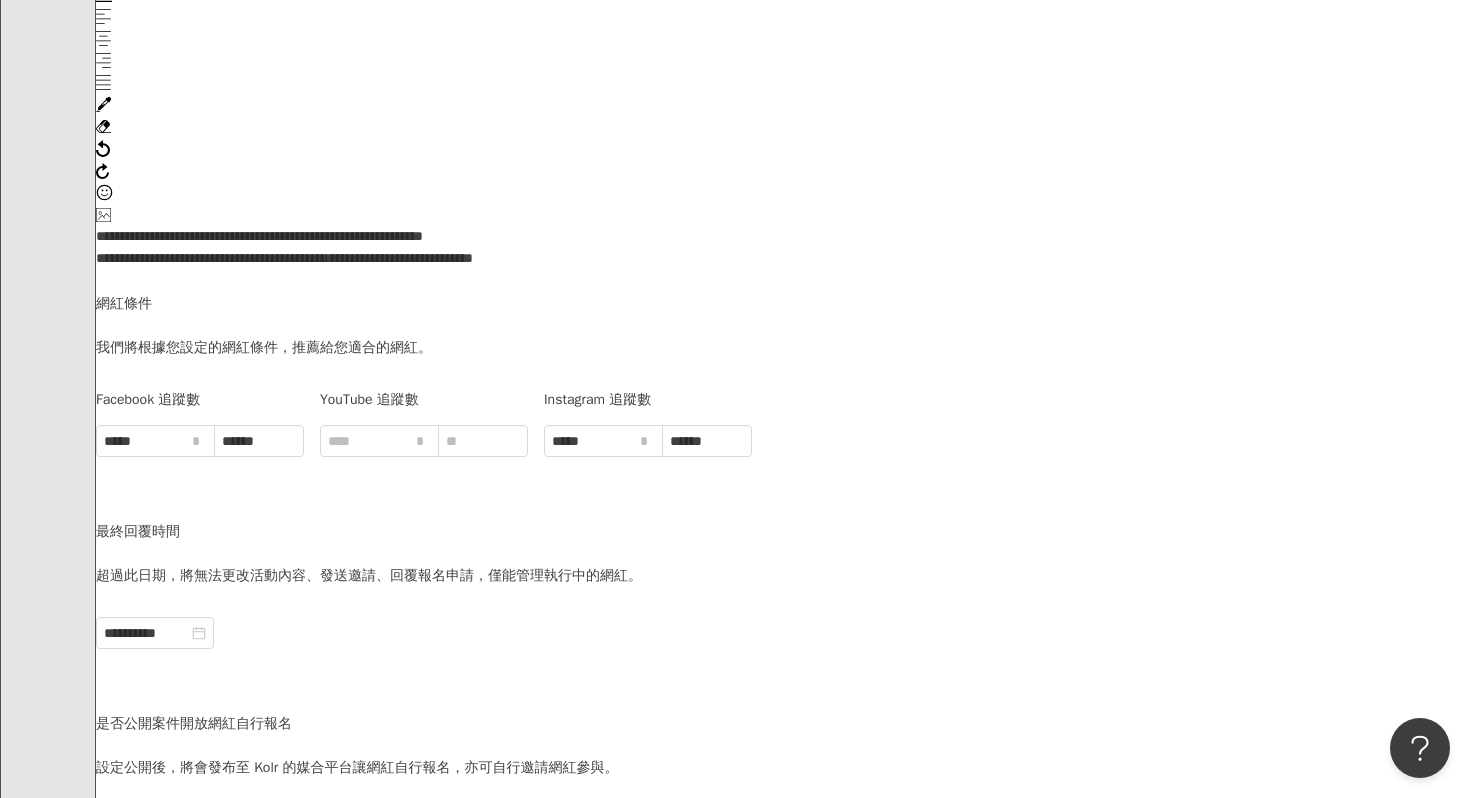 scroll, scrollTop: 3138, scrollLeft: 0, axis: vertical 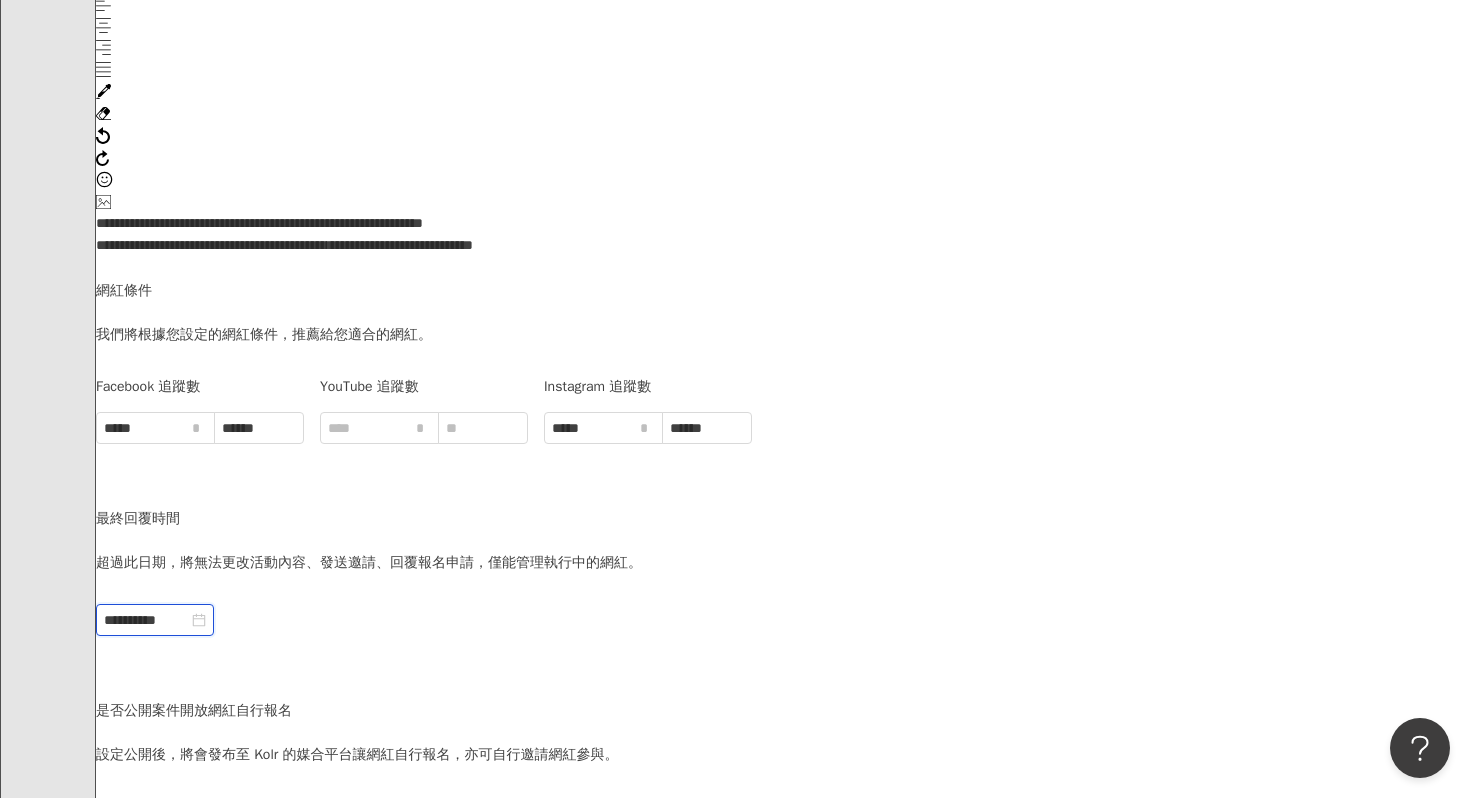 click on "**********" at bounding box center [146, 620] 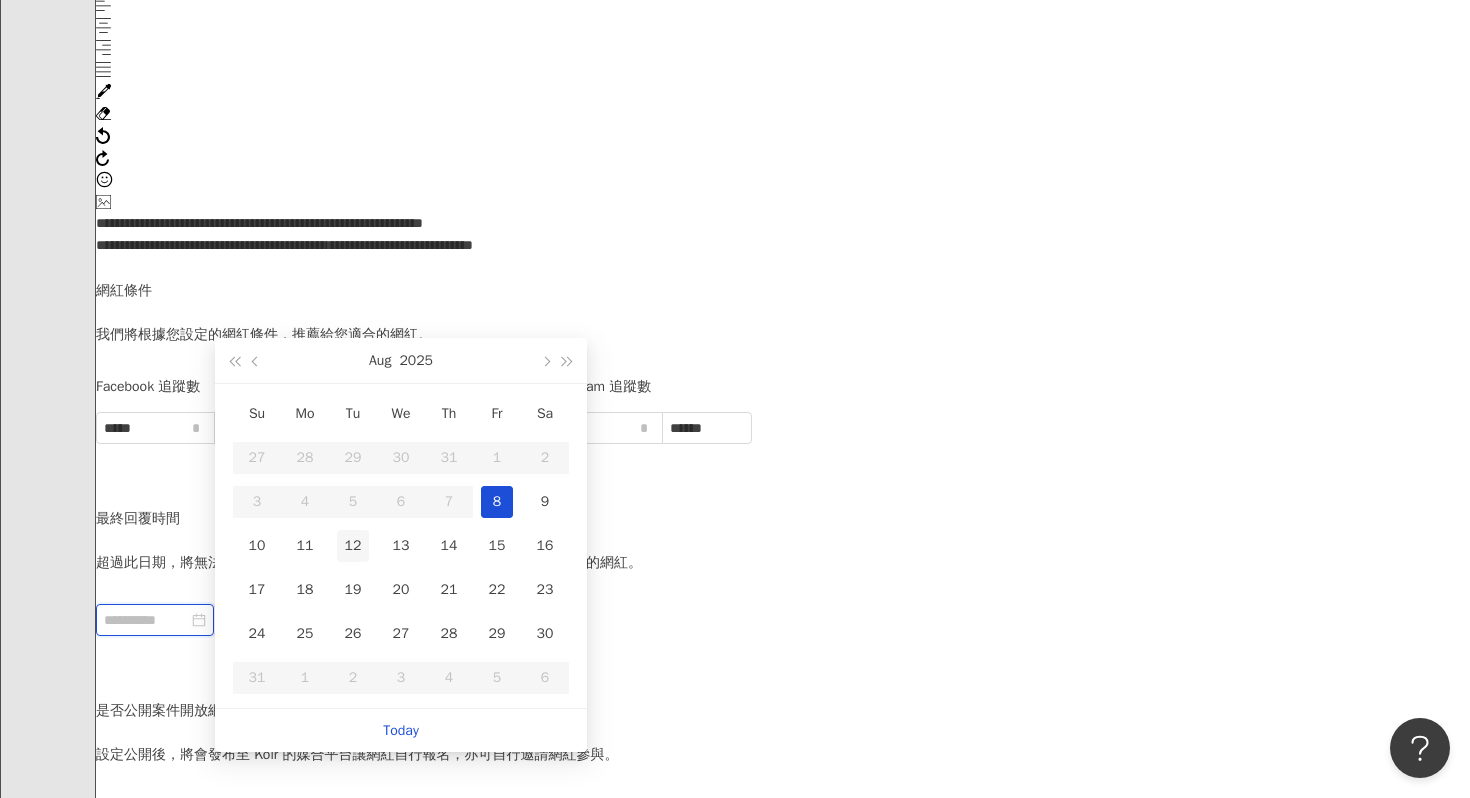 type on "**********" 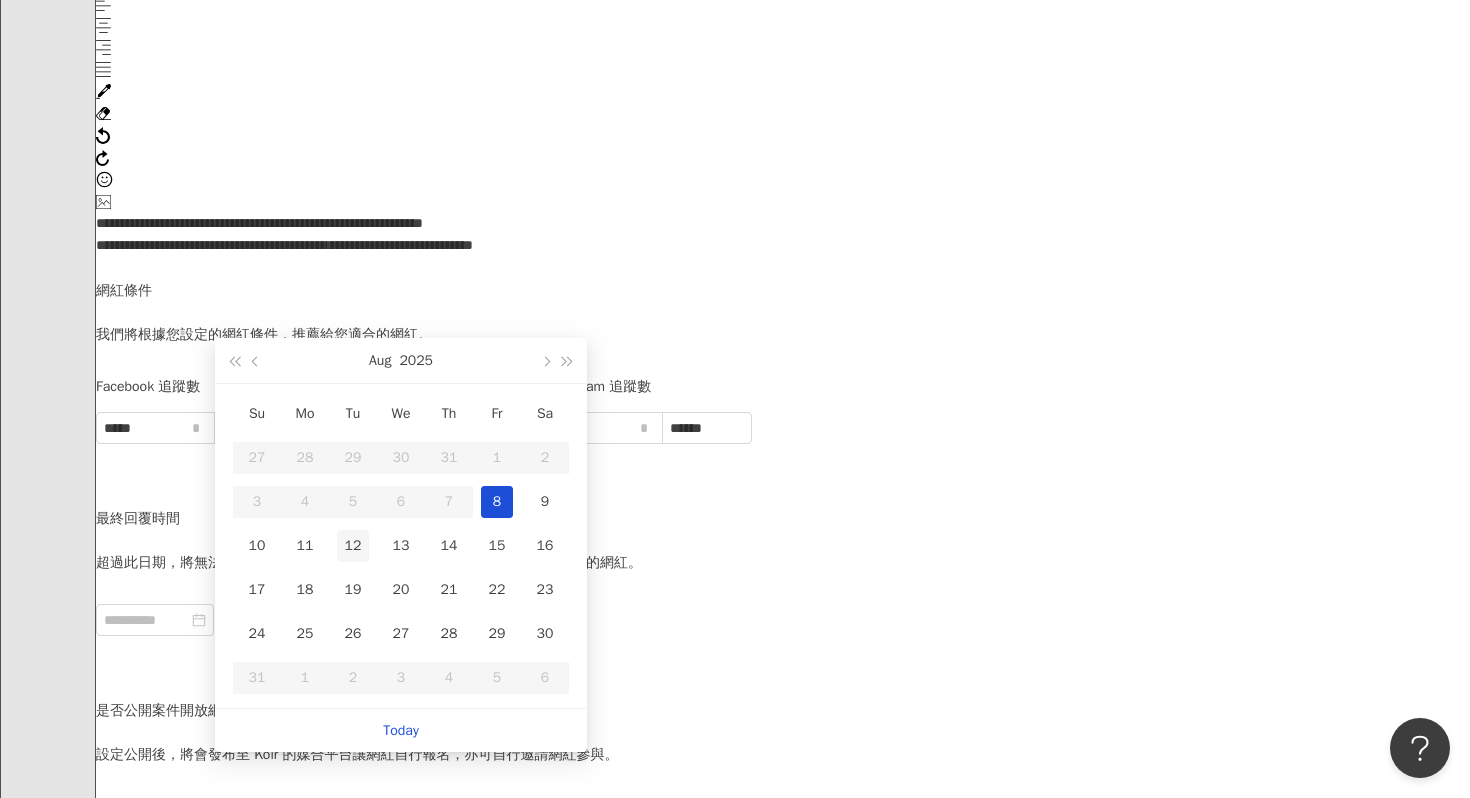 click on "12" at bounding box center [353, 546] 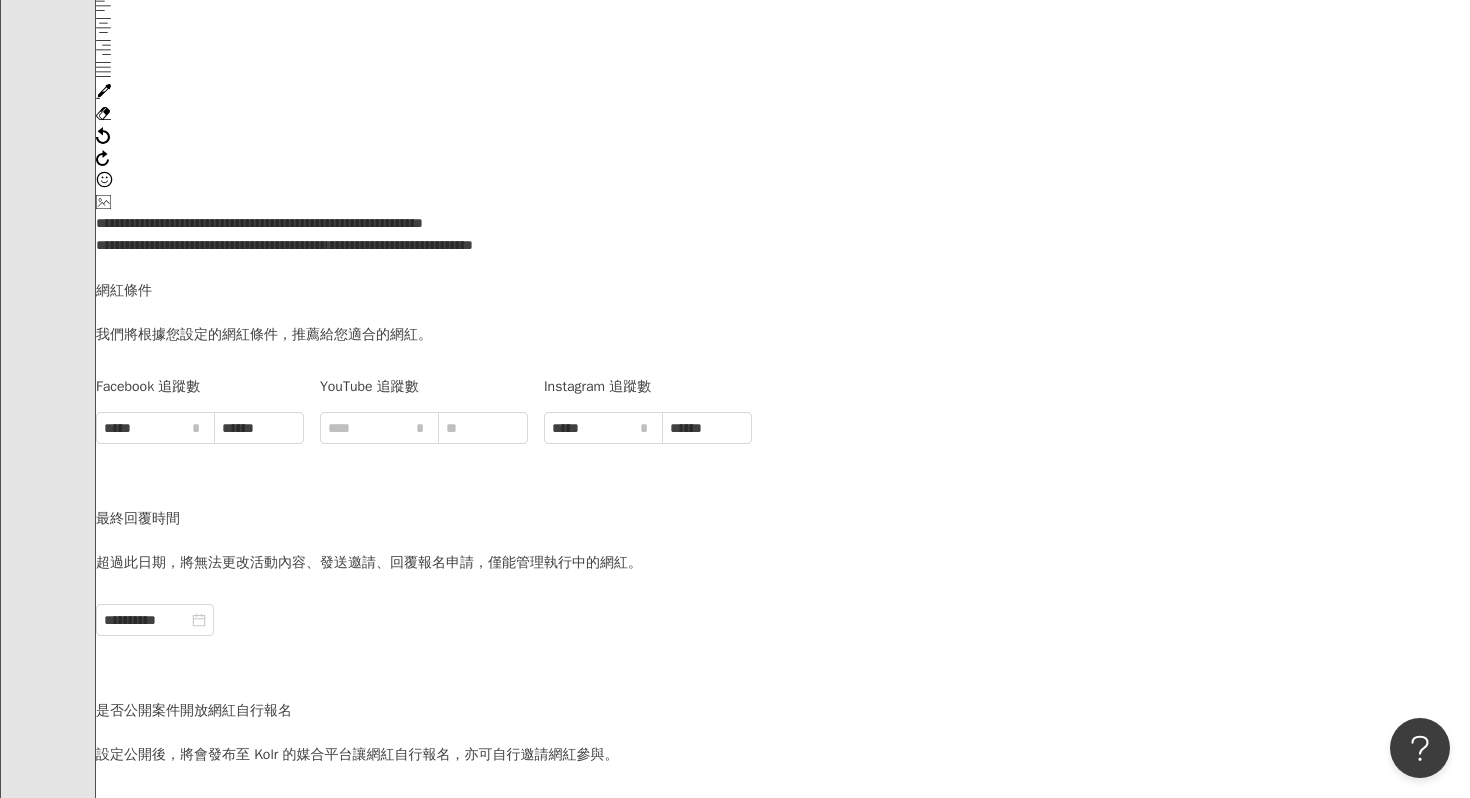 click on "儲存變更" at bounding box center (357, 873) 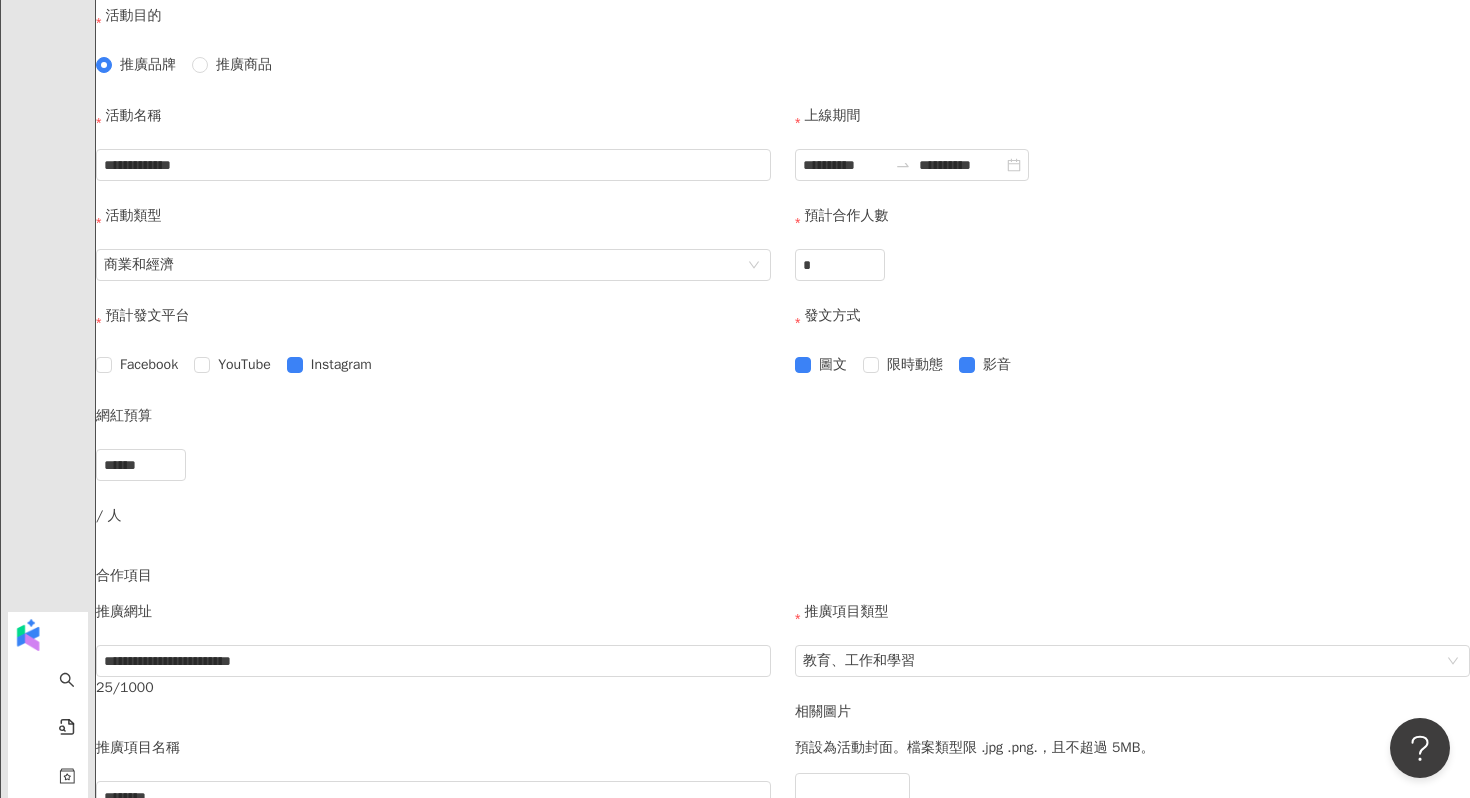 scroll, scrollTop: 1189, scrollLeft: 0, axis: vertical 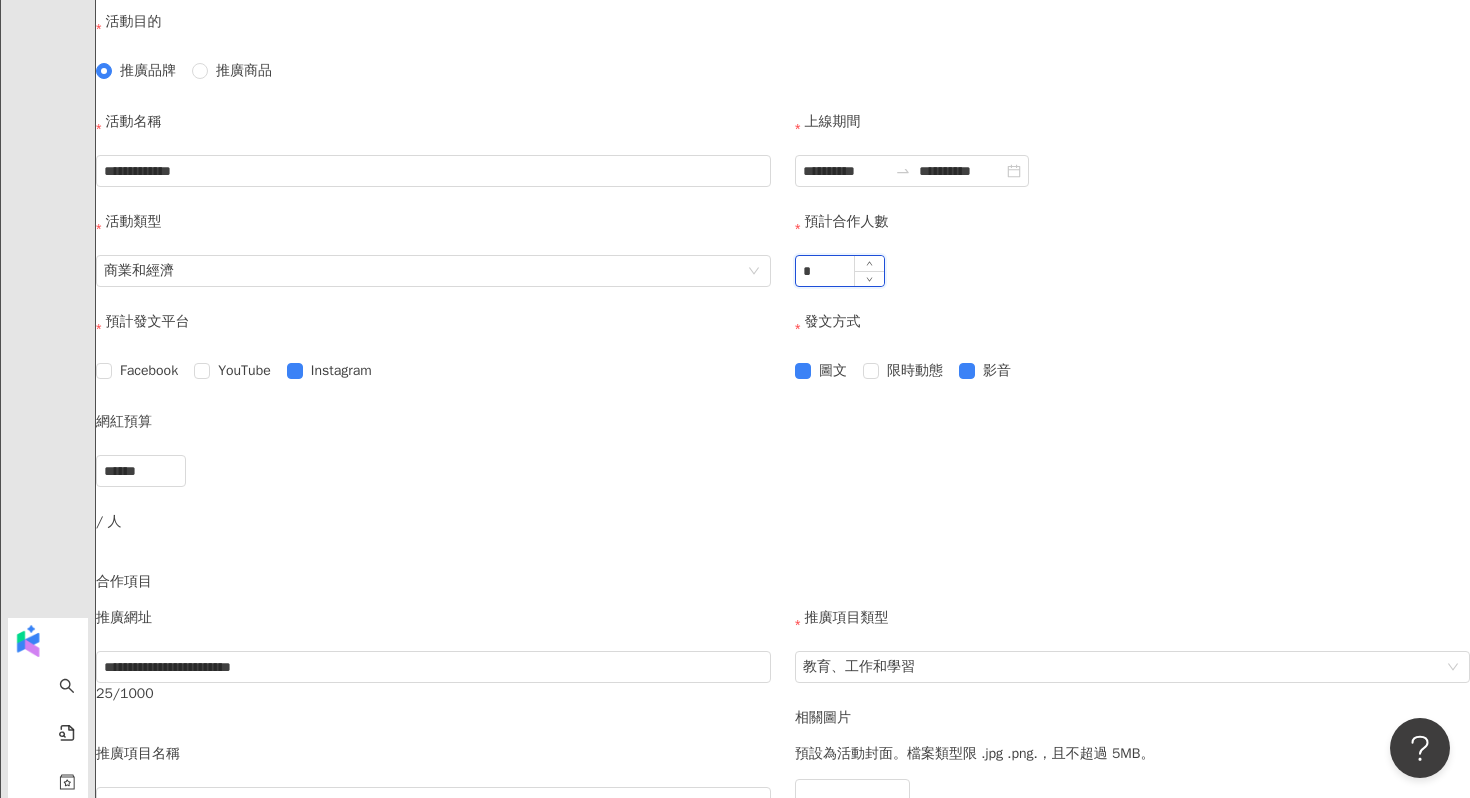 click on "*" at bounding box center (840, 271) 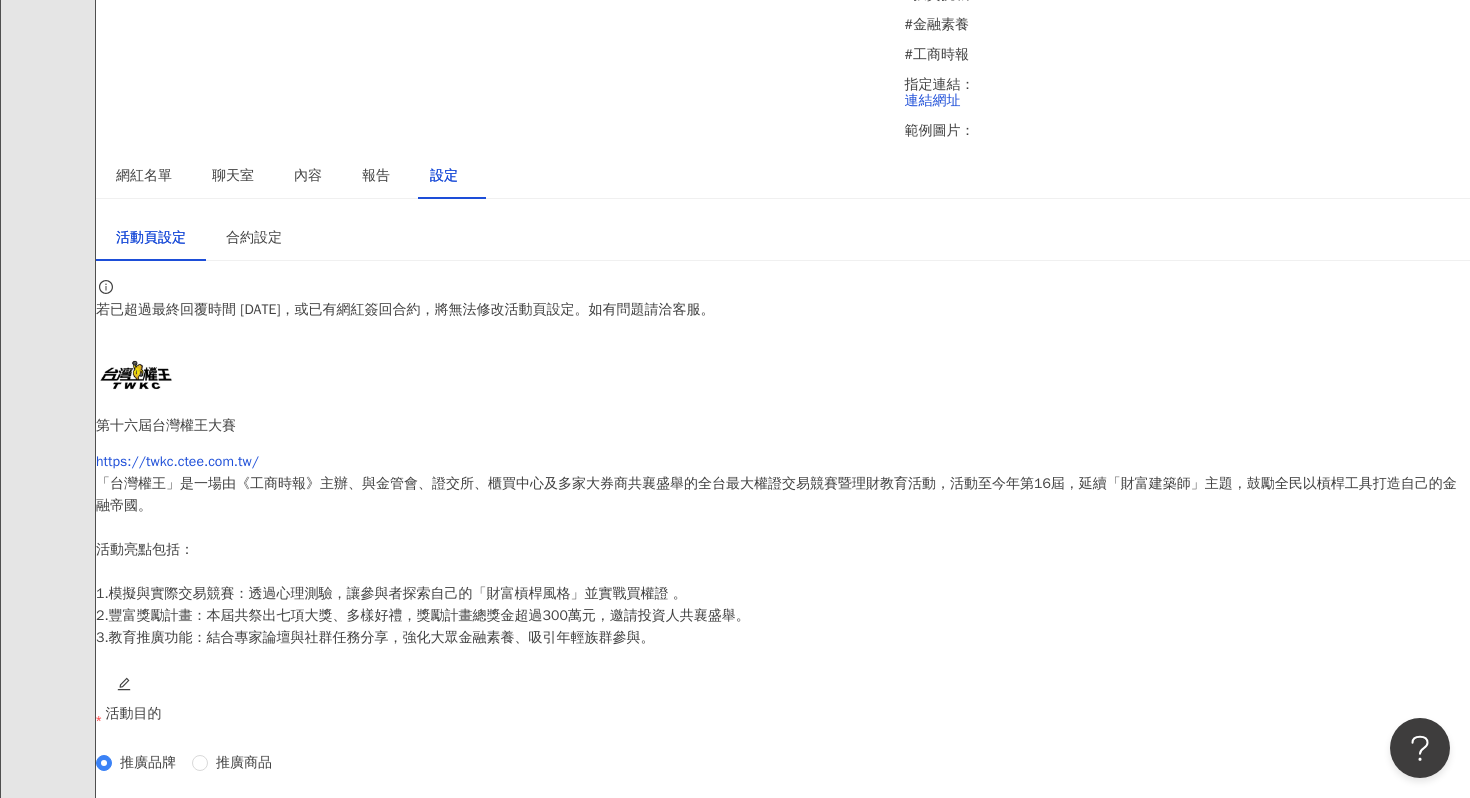 scroll, scrollTop: 0, scrollLeft: 0, axis: both 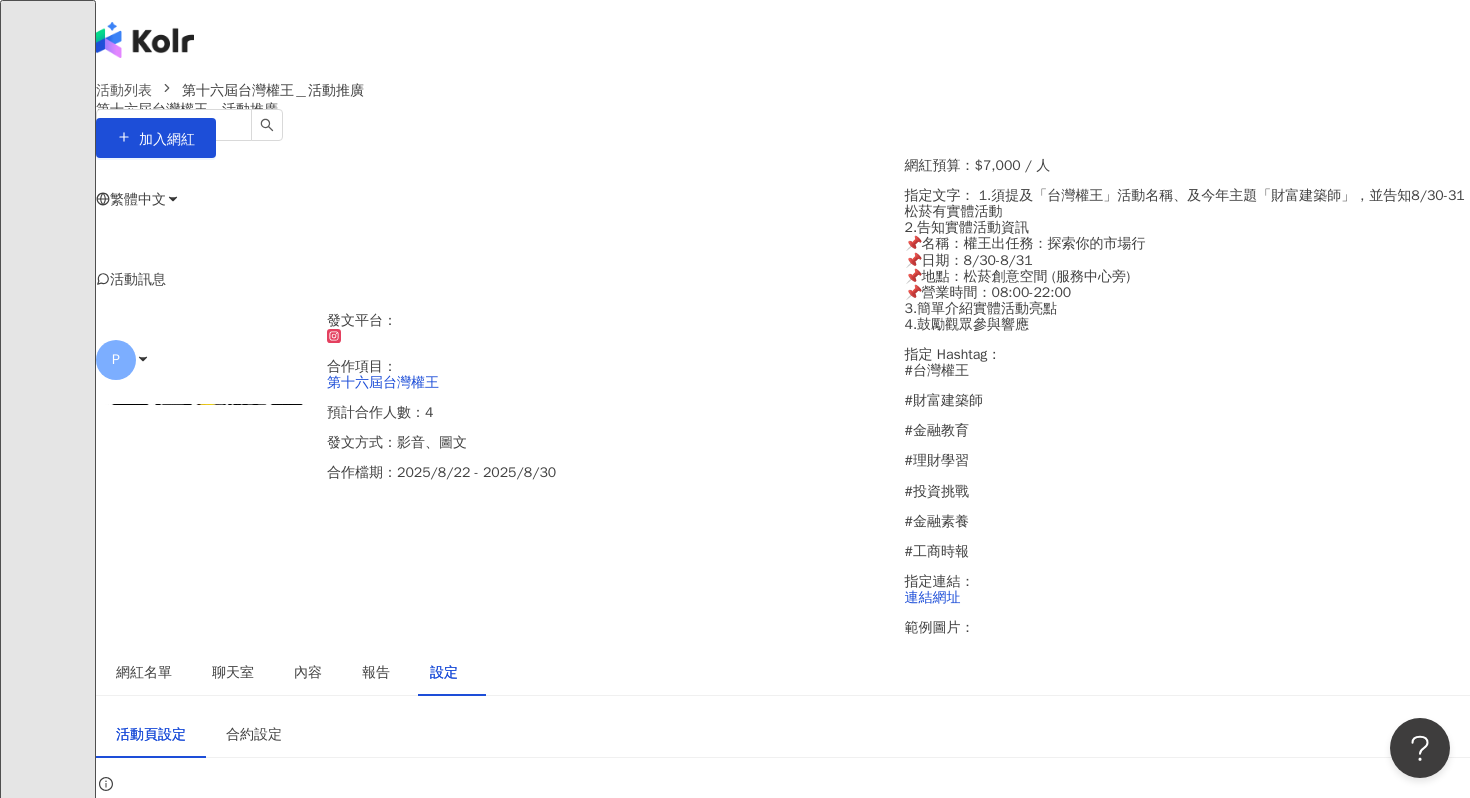 click on "P" at bounding box center [783, 360] 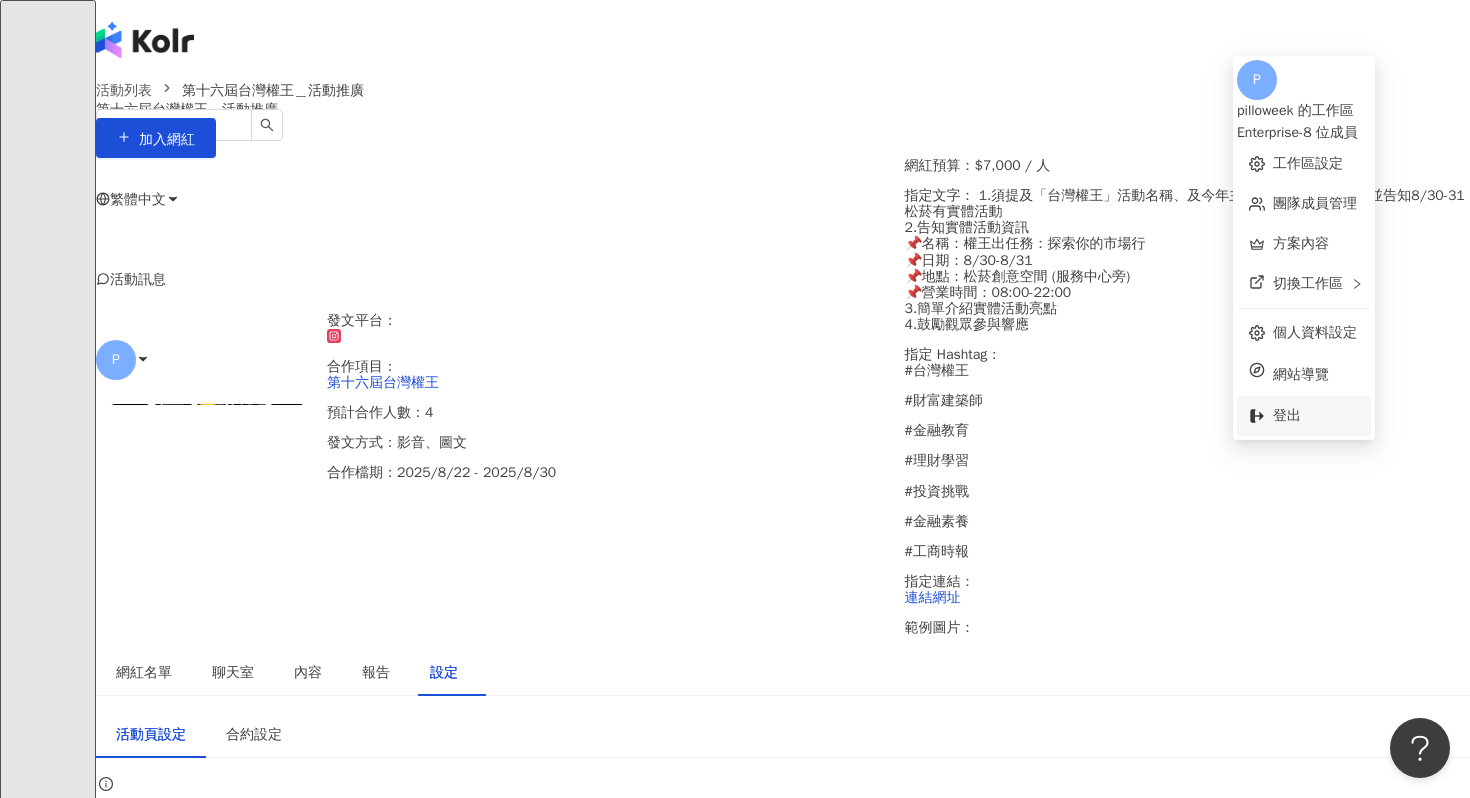 click 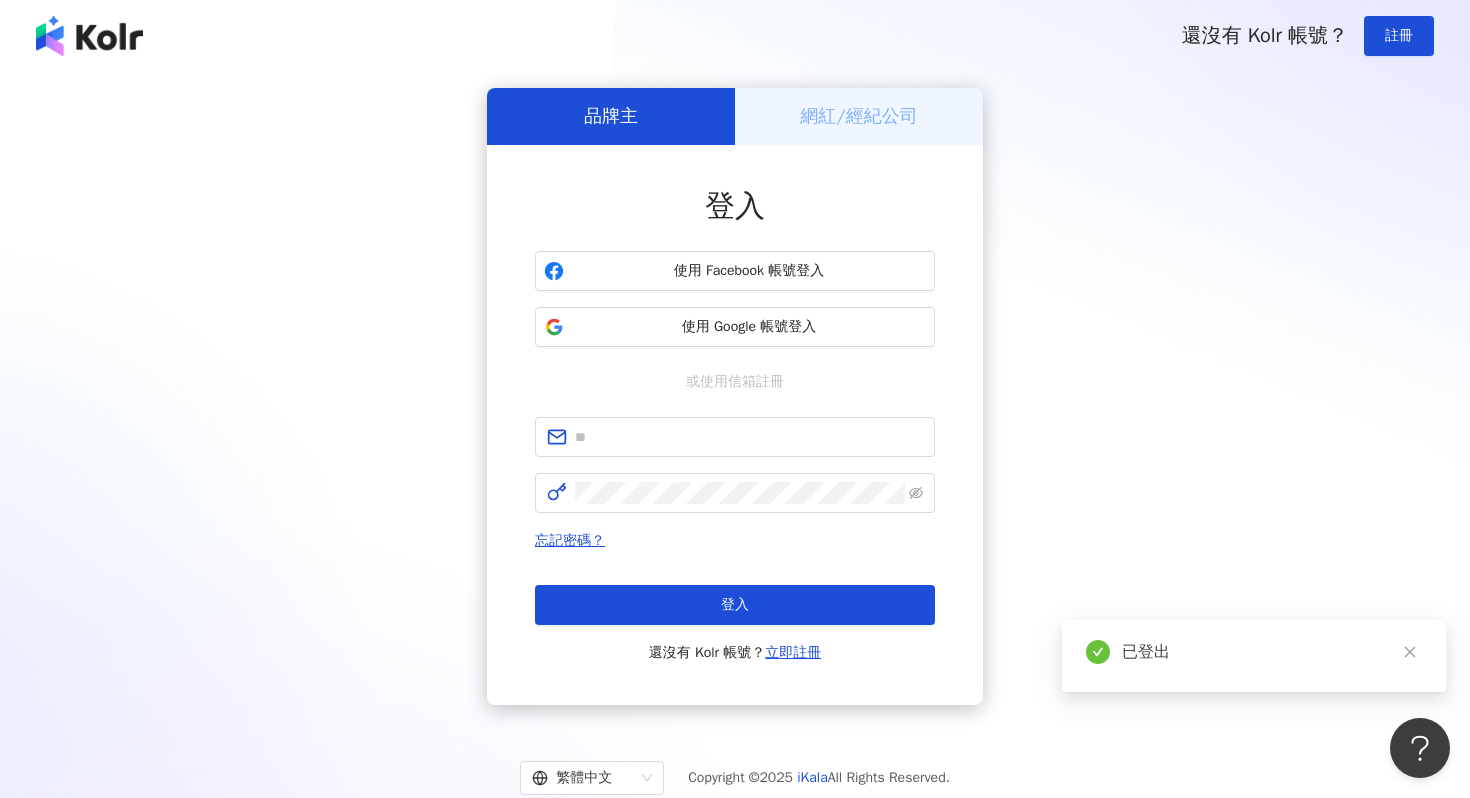 click on "品牌主 網紅/經紀公司 登入 使用 Facebook 帳號登入 使用 Google 帳號登入 或使用信箱註冊 忘記密碼？ 登入 還沒有 Kolr 帳號？ 立即註冊" at bounding box center [735, 396] 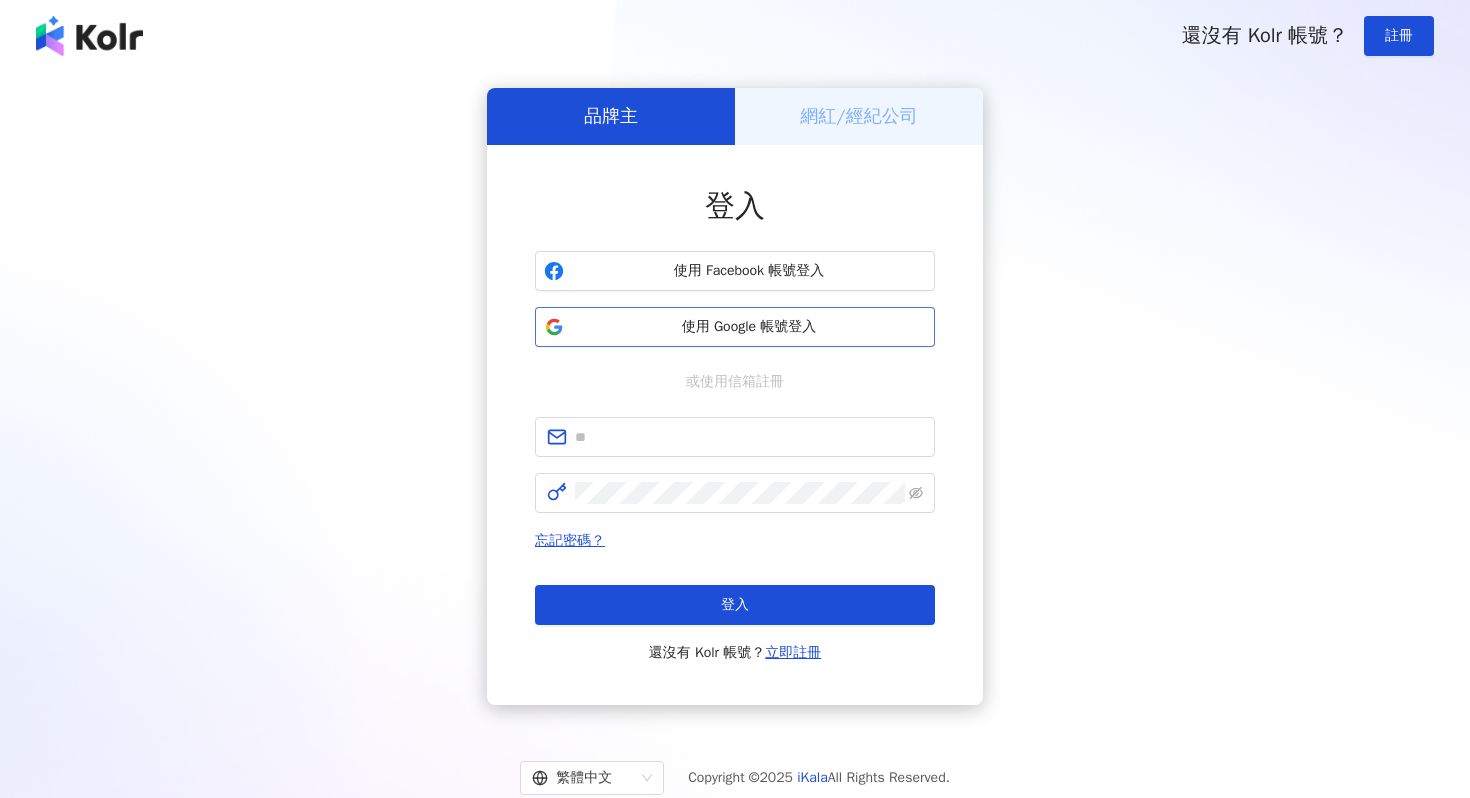 scroll, scrollTop: 0, scrollLeft: 0, axis: both 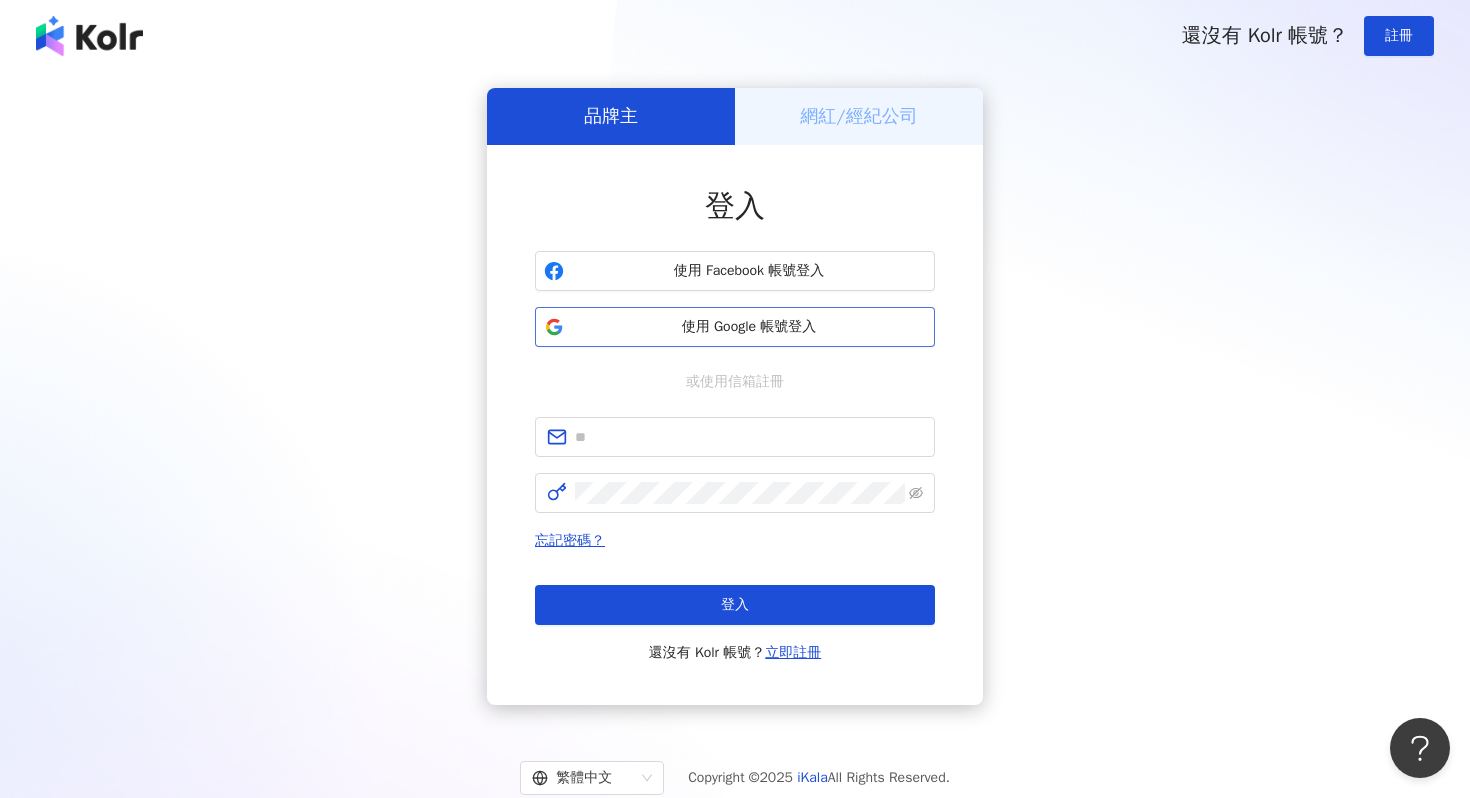 click on "使用 Google 帳號登入" at bounding box center (749, 327) 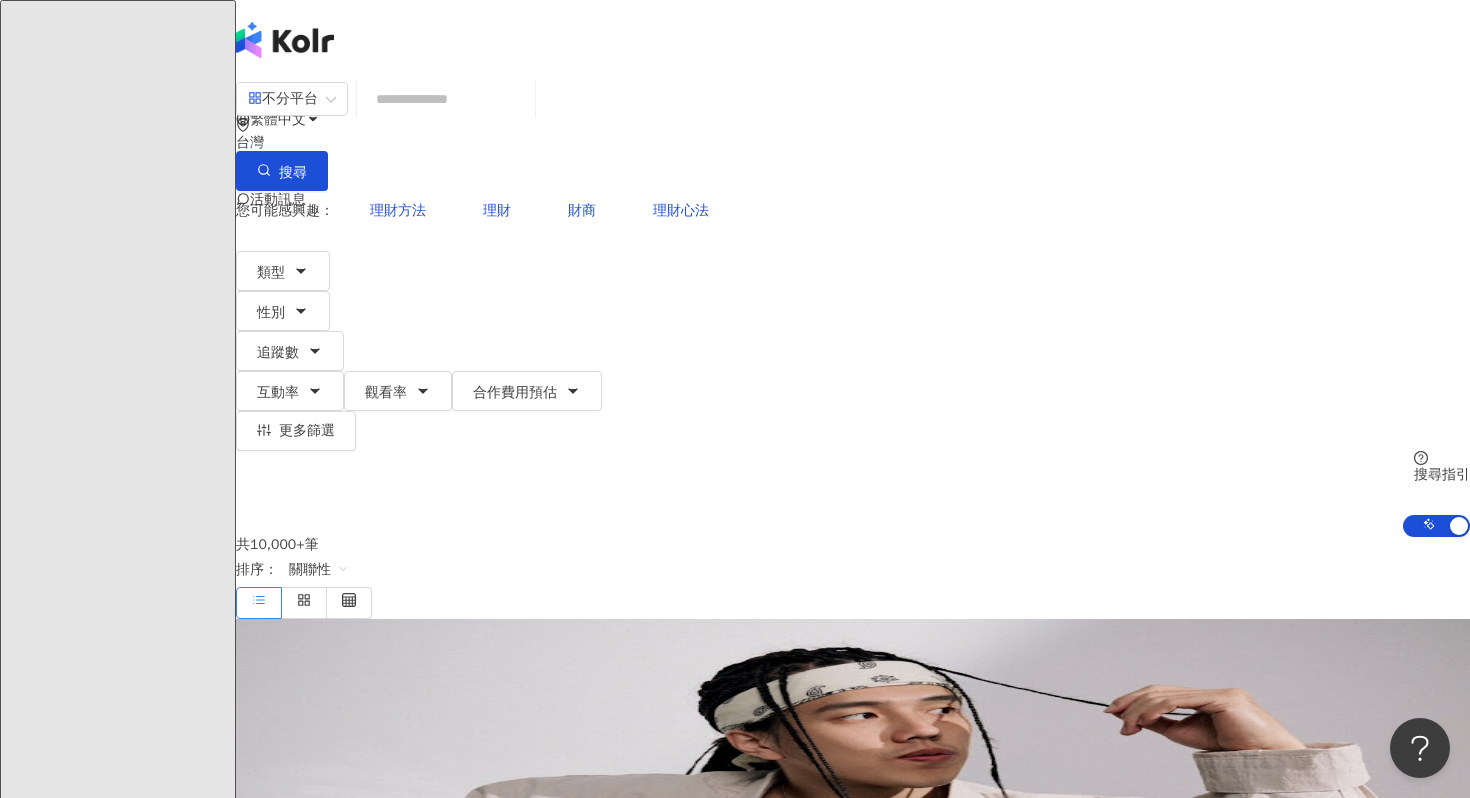 click on "商案媒合" at bounding box center [122, 3617] 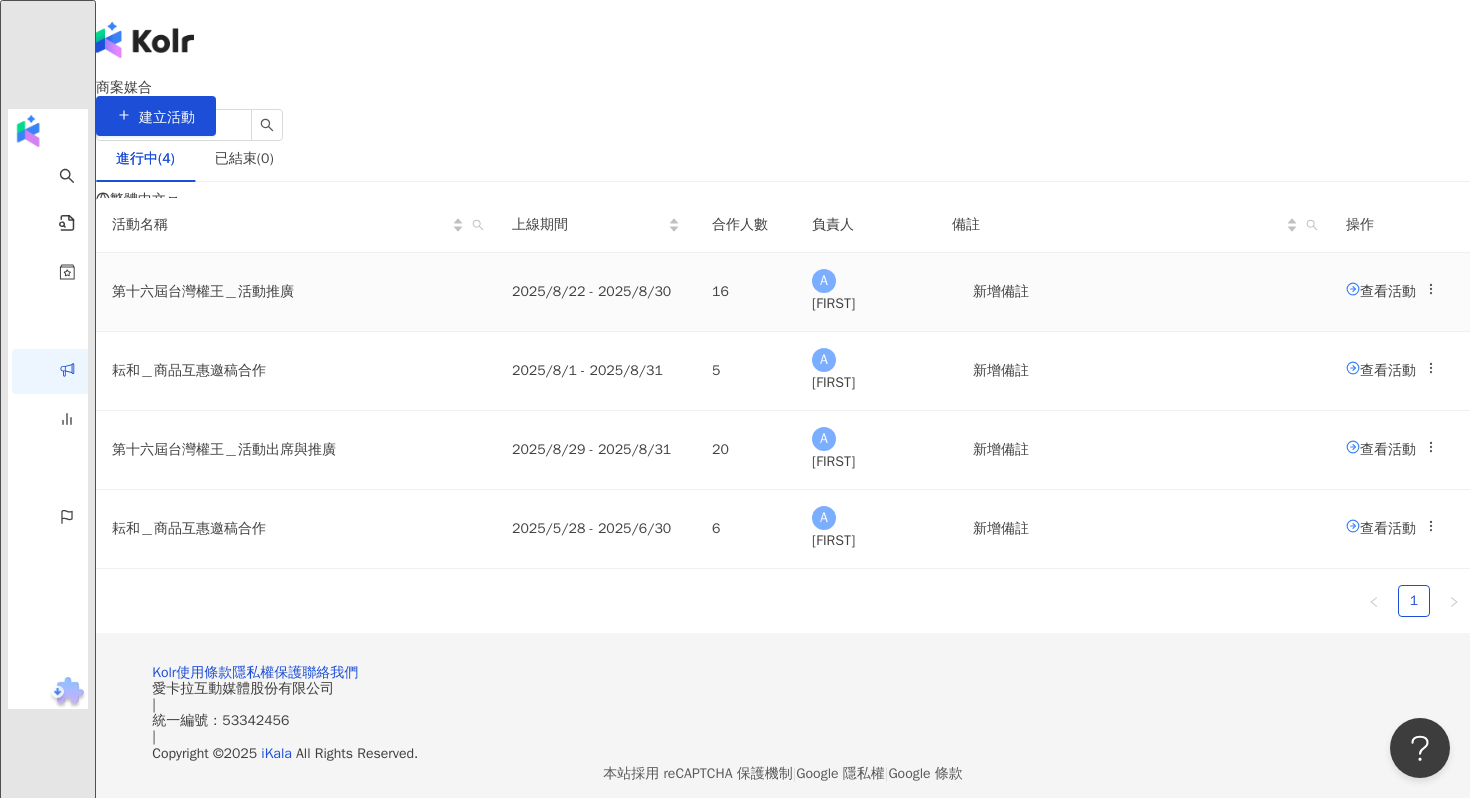 click on "查看活動" at bounding box center [1381, 290] 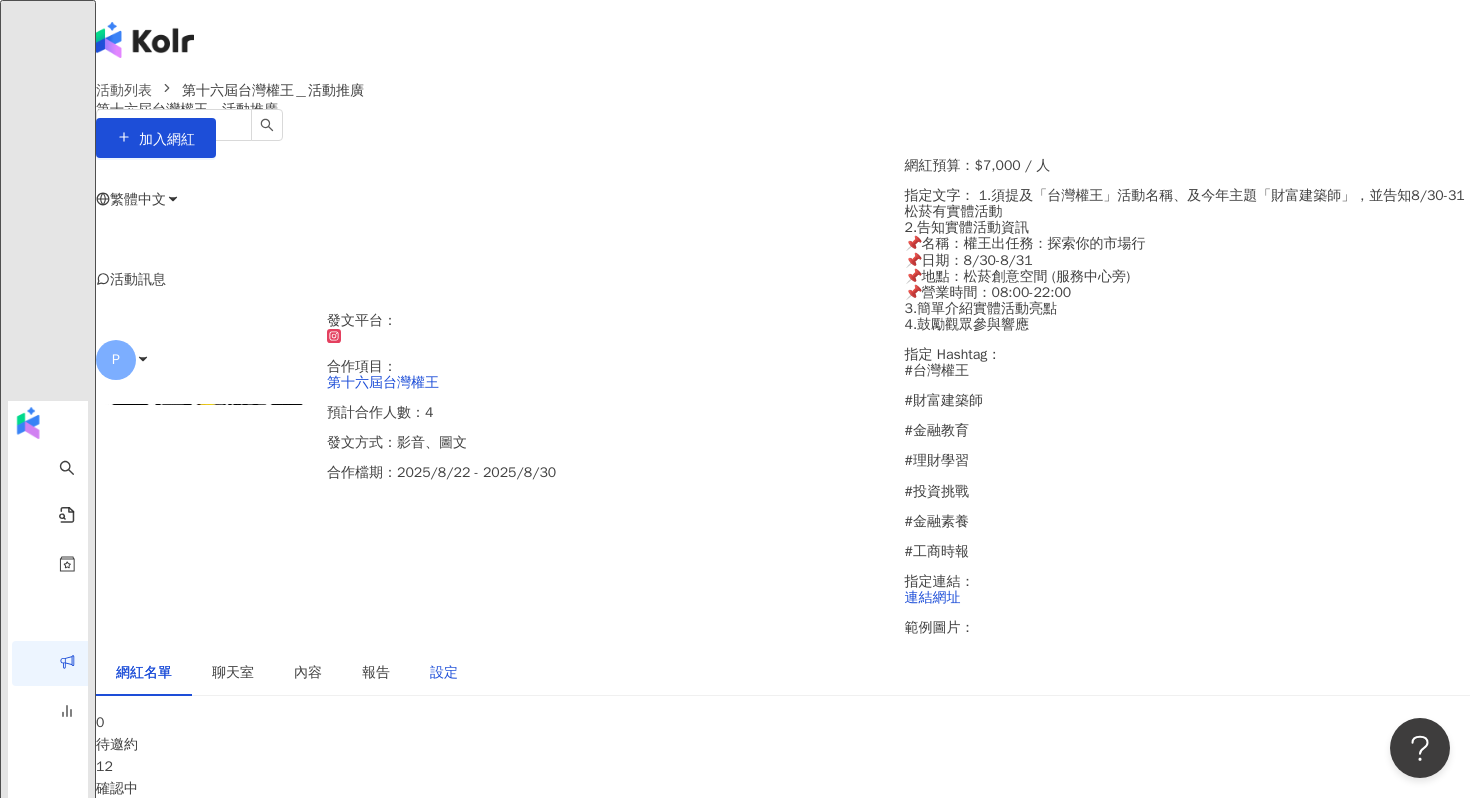 click on "設定" at bounding box center (444, 673) 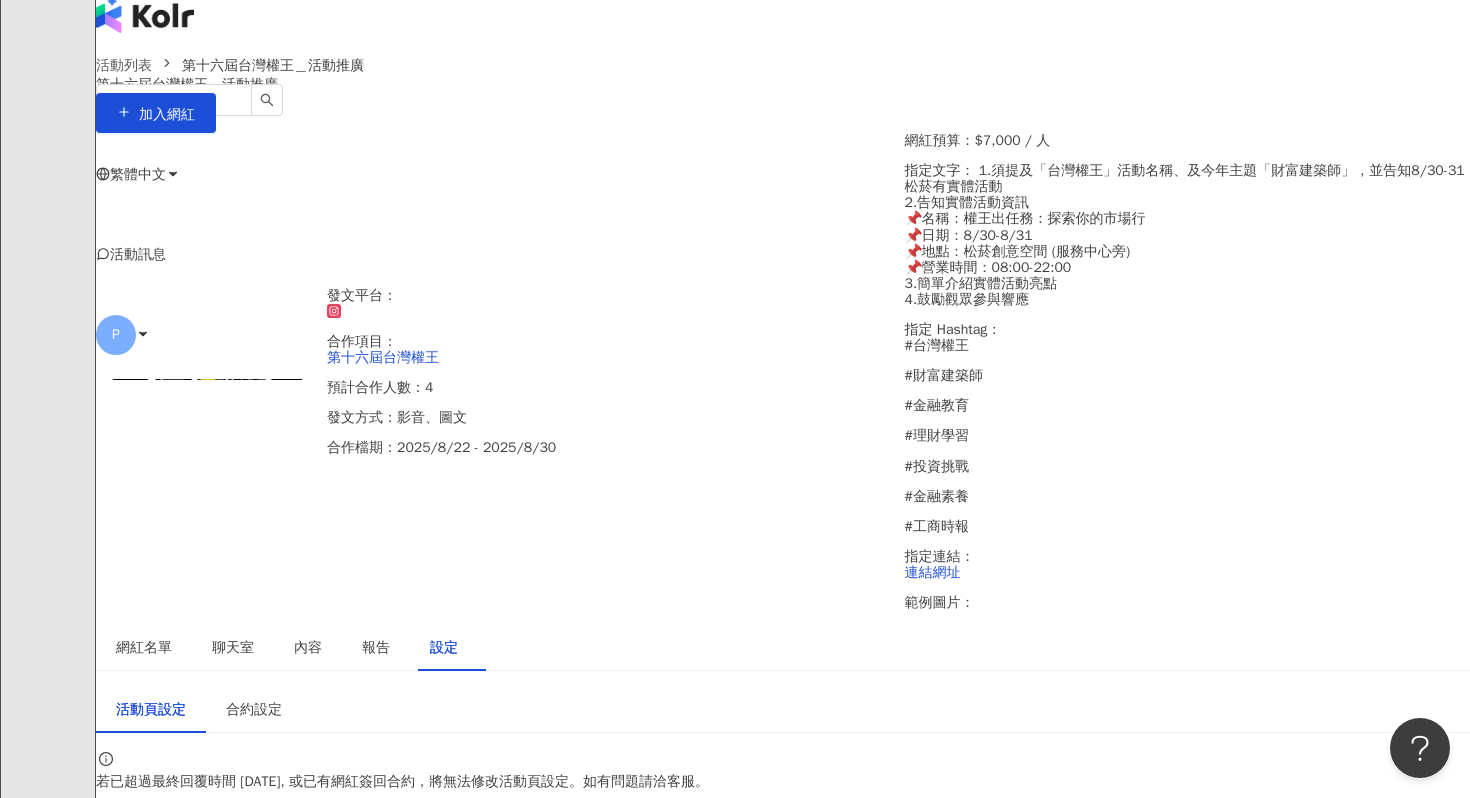 scroll, scrollTop: 0, scrollLeft: 0, axis: both 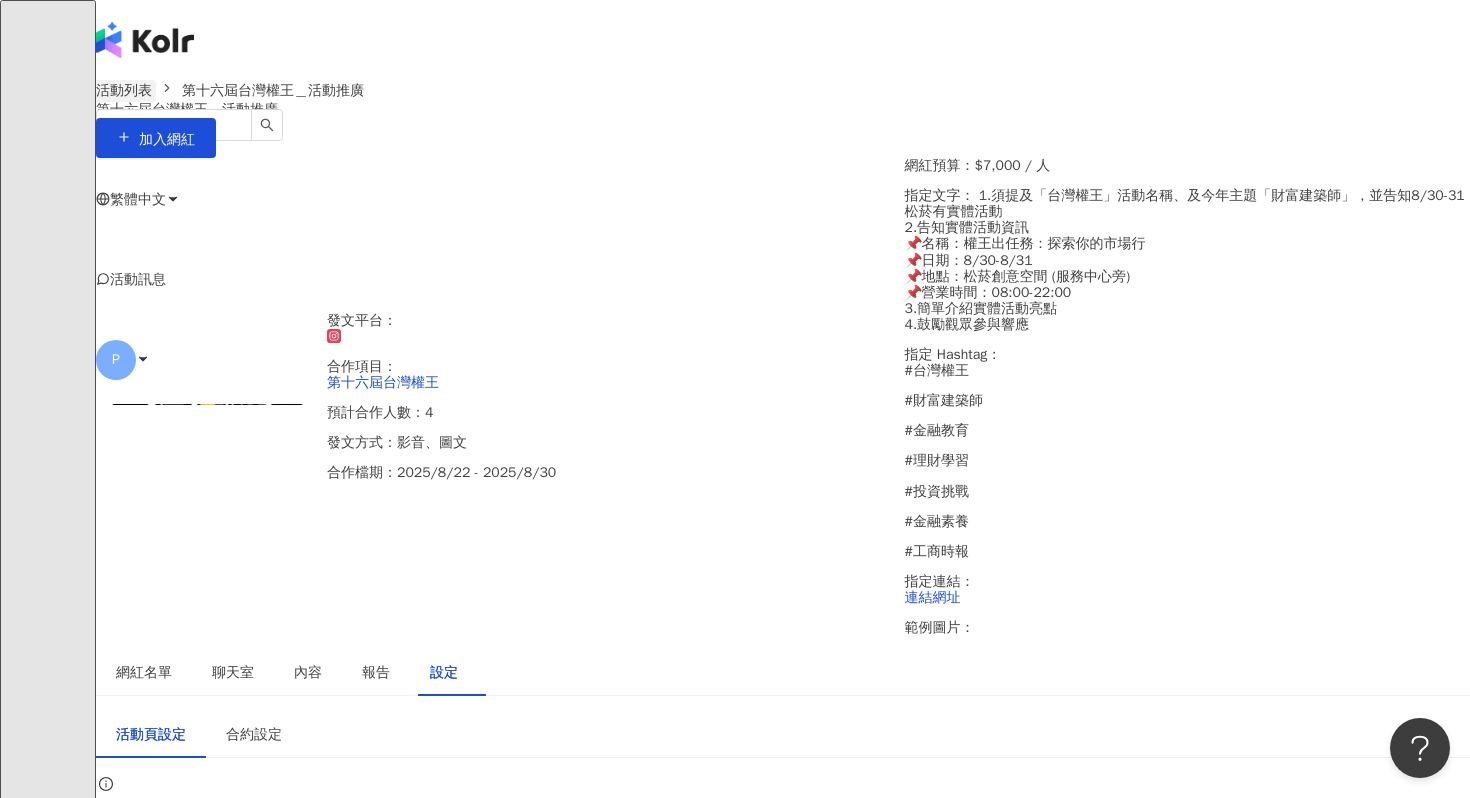 click on "活動列表" at bounding box center (124, 91) 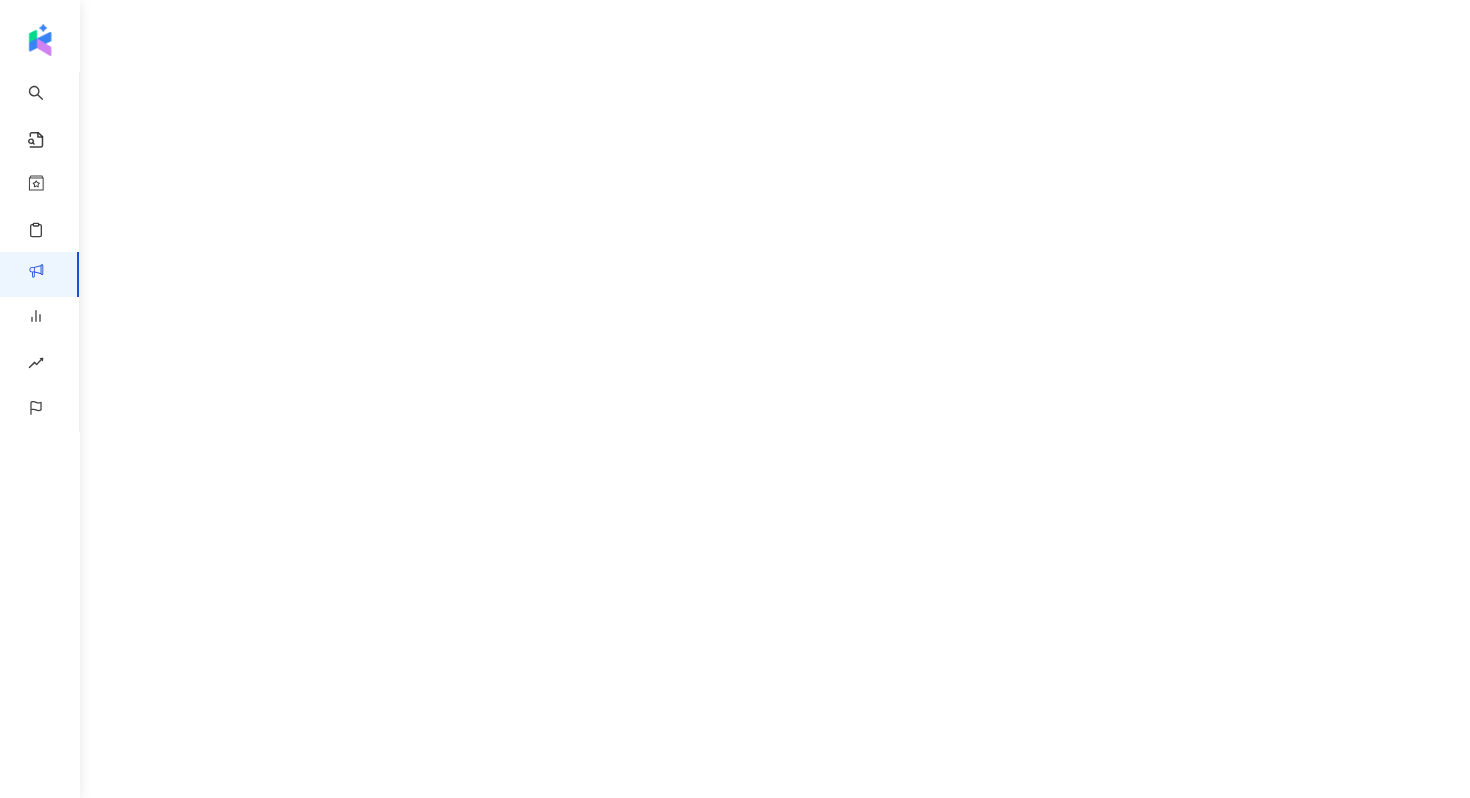 scroll, scrollTop: 0, scrollLeft: 0, axis: both 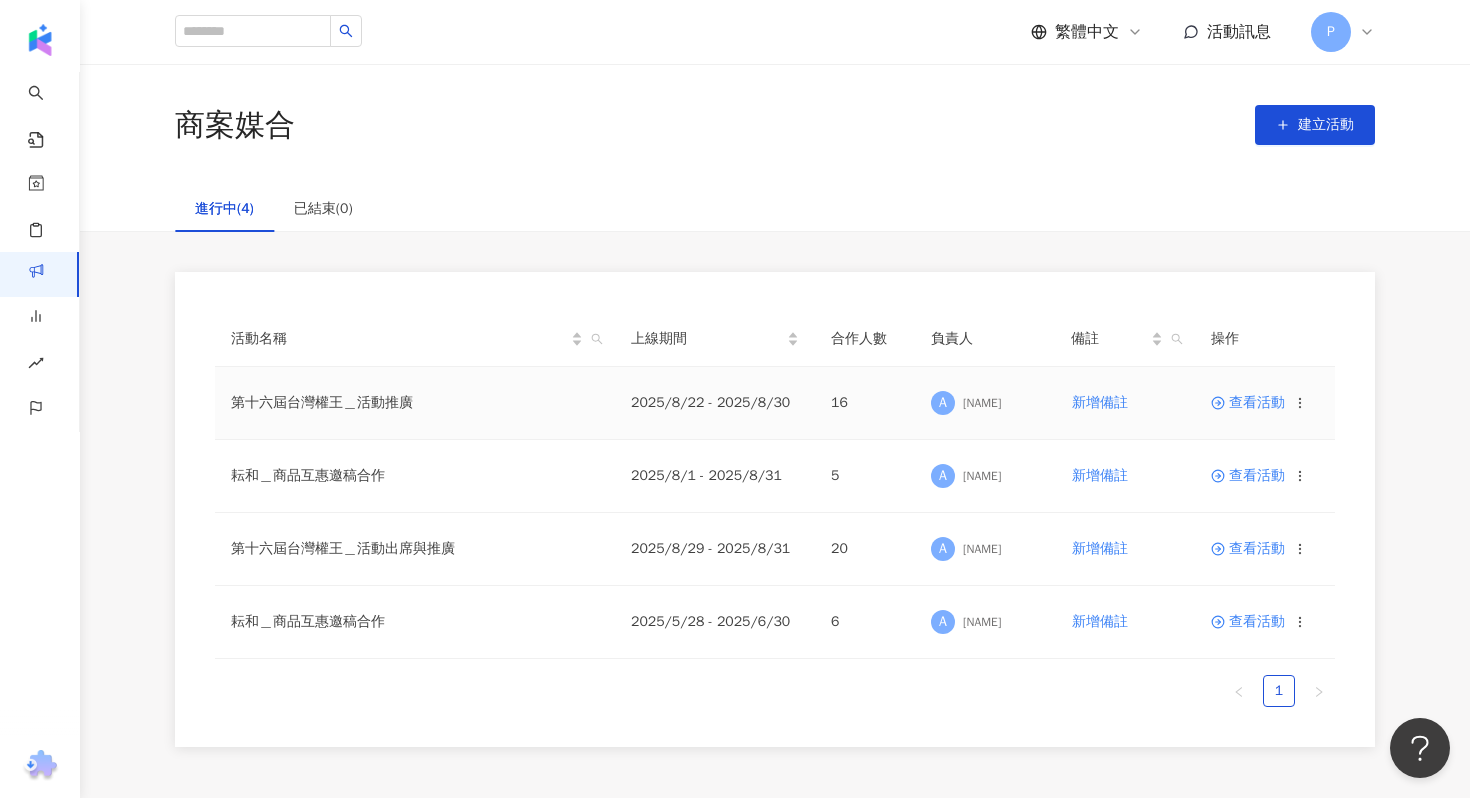 click 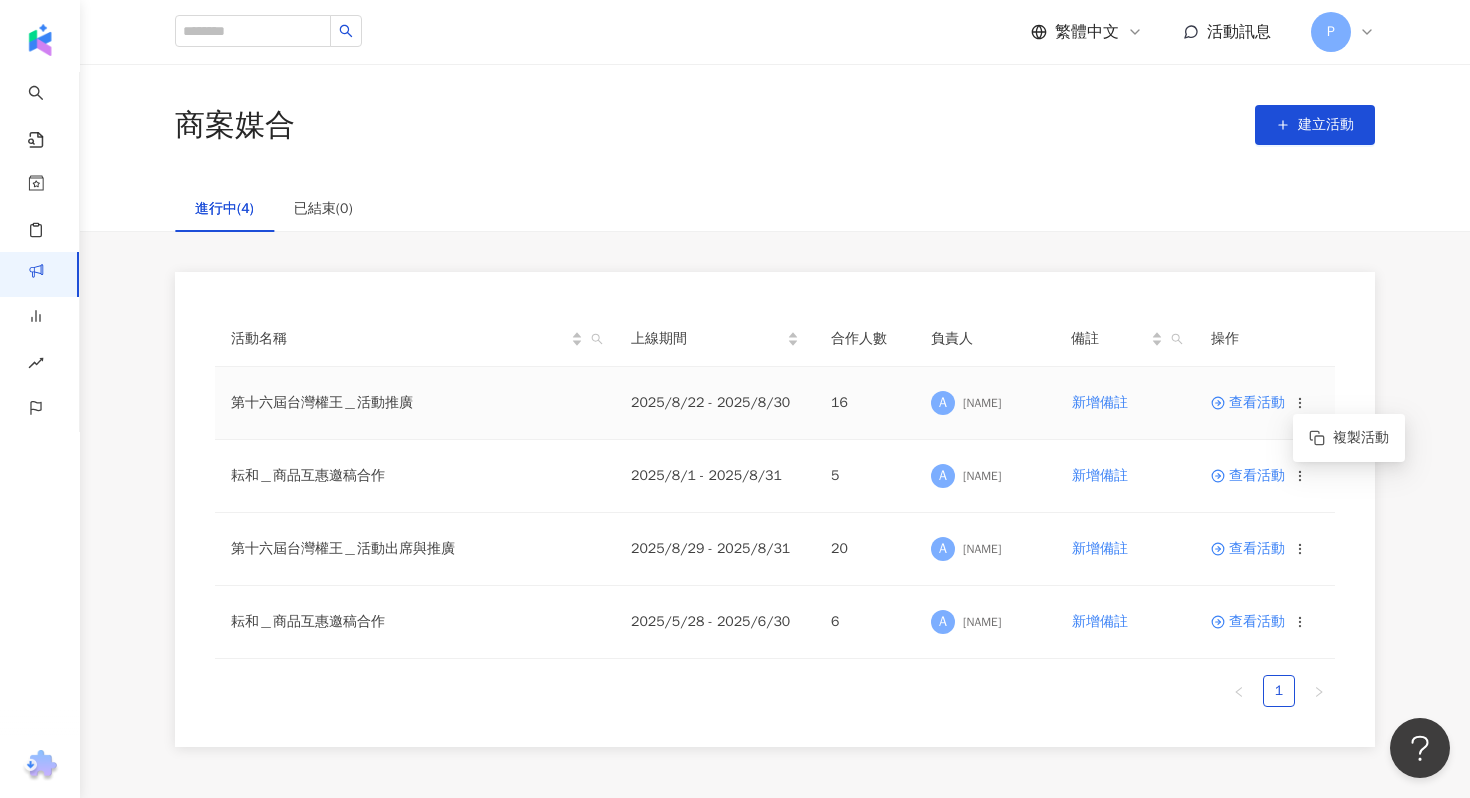 click on "查看活動" at bounding box center [1248, 403] 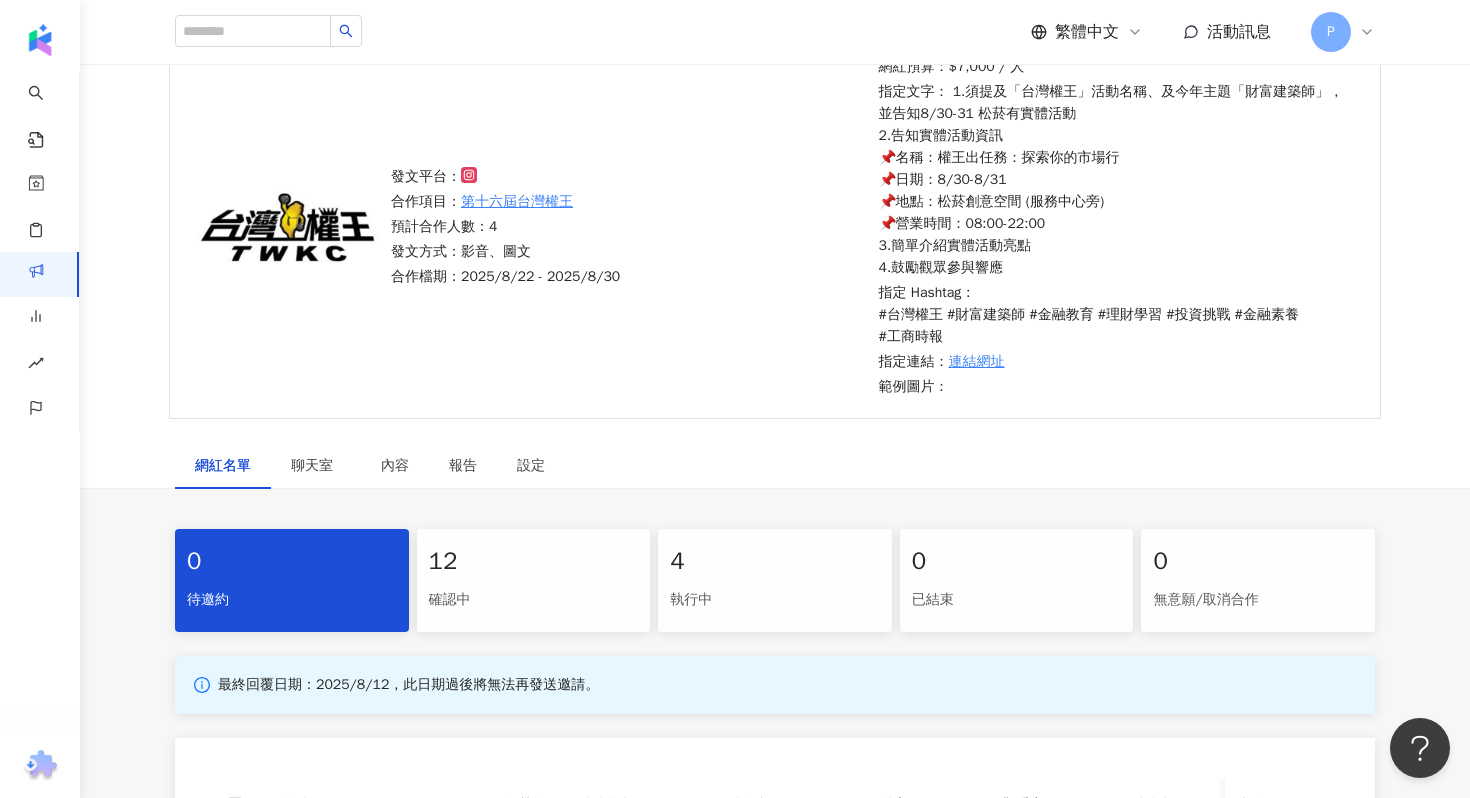 scroll, scrollTop: 172, scrollLeft: 0, axis: vertical 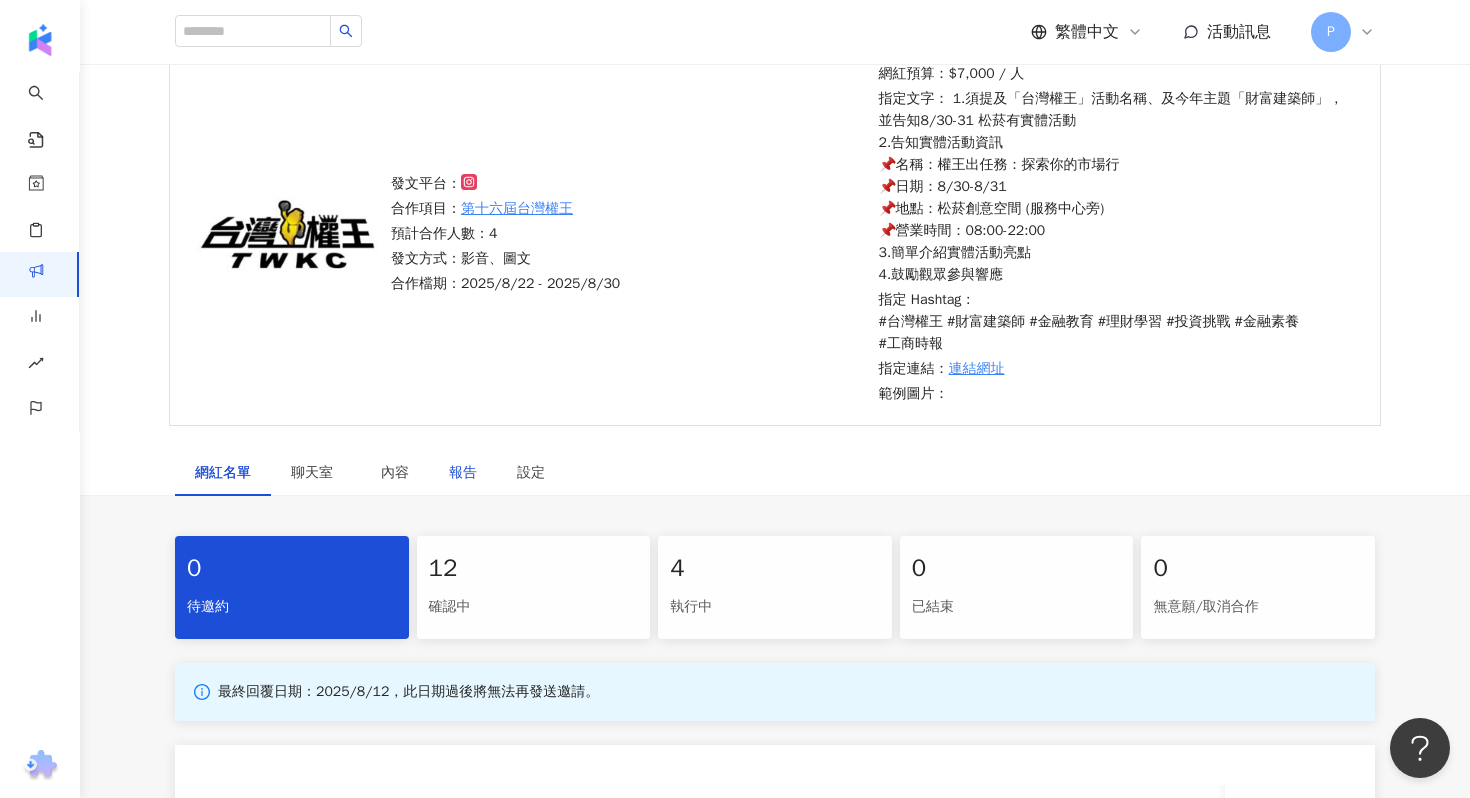 click on "報告" at bounding box center (463, 473) 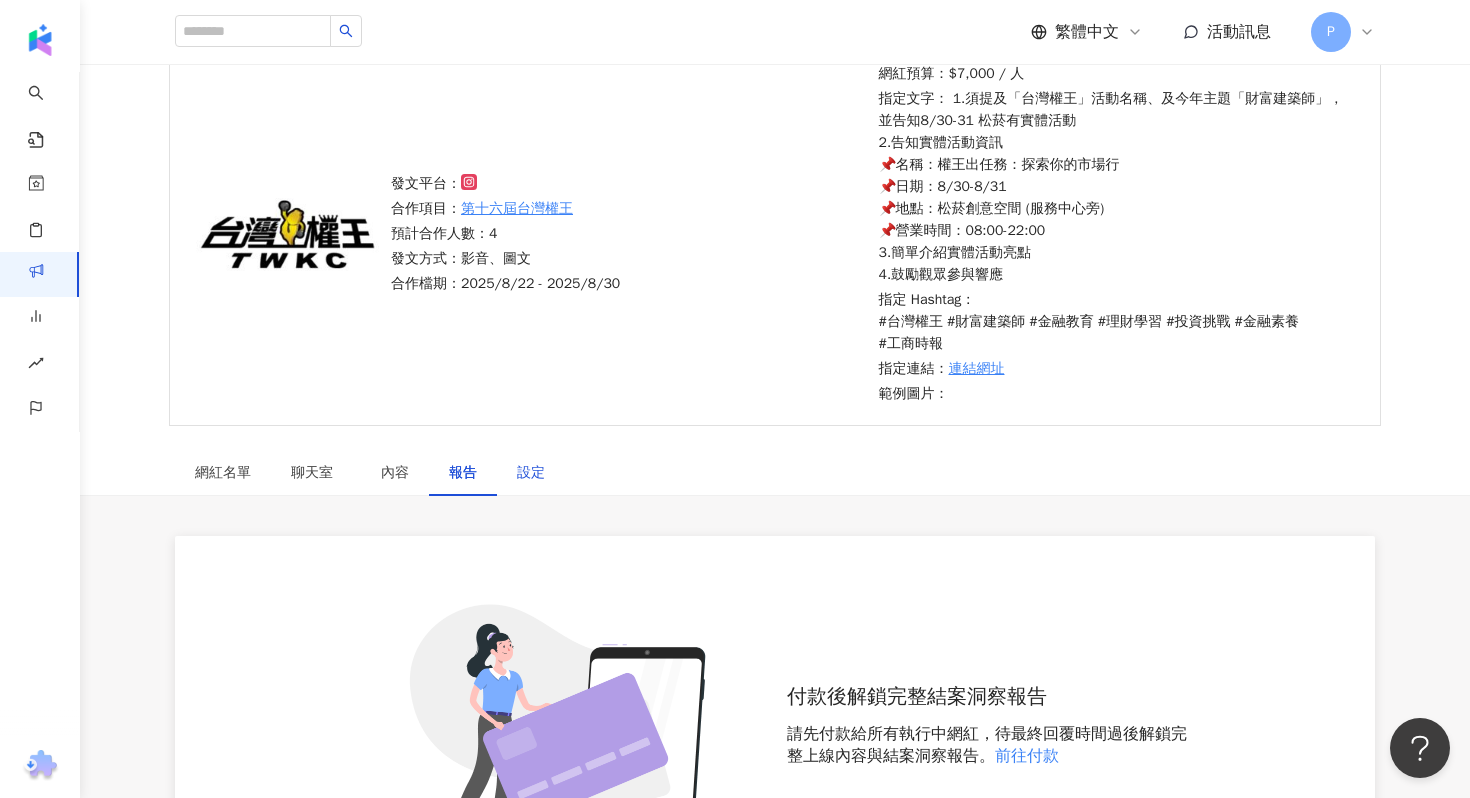 click on "設定" at bounding box center (531, 473) 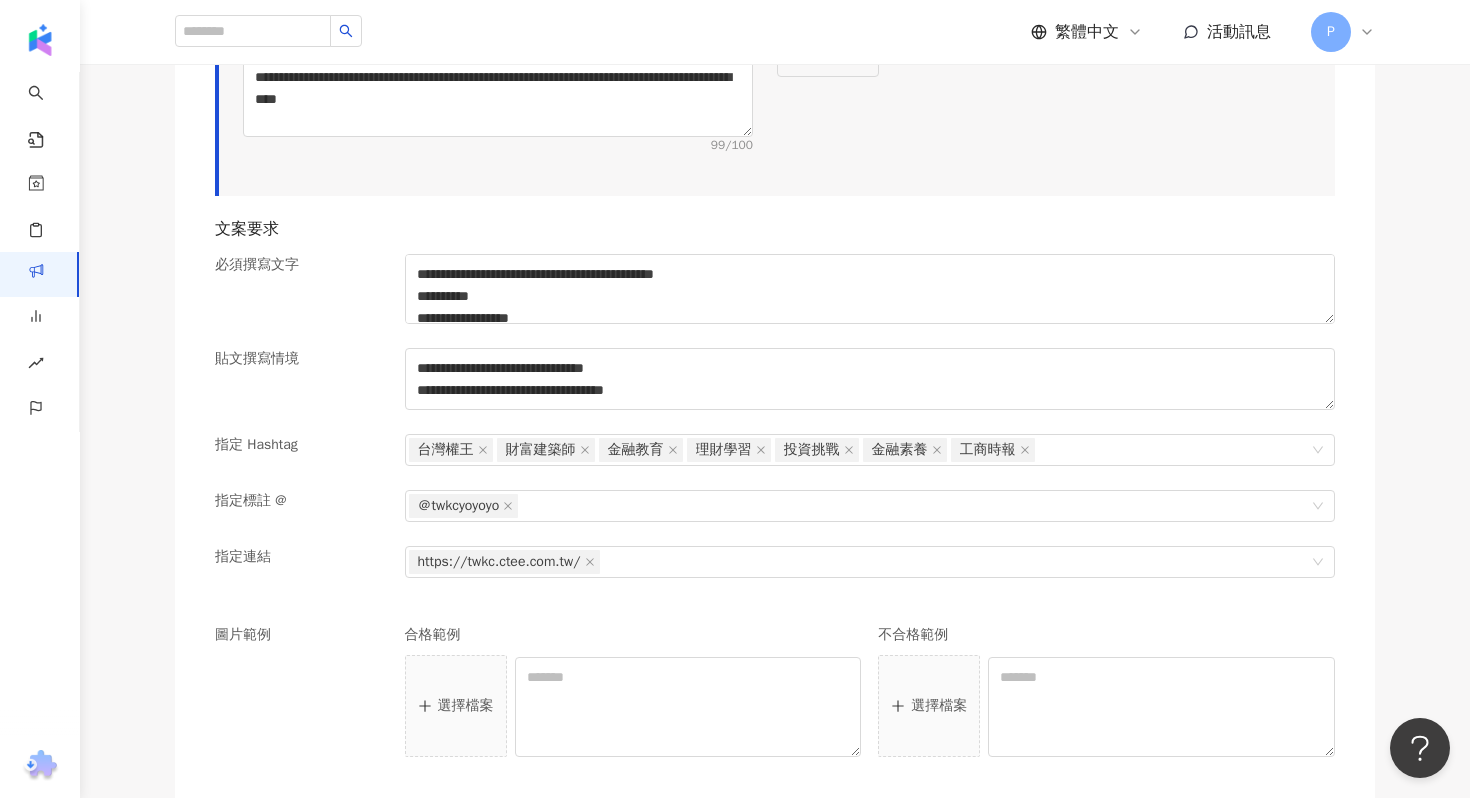 scroll, scrollTop: 1915, scrollLeft: 0, axis: vertical 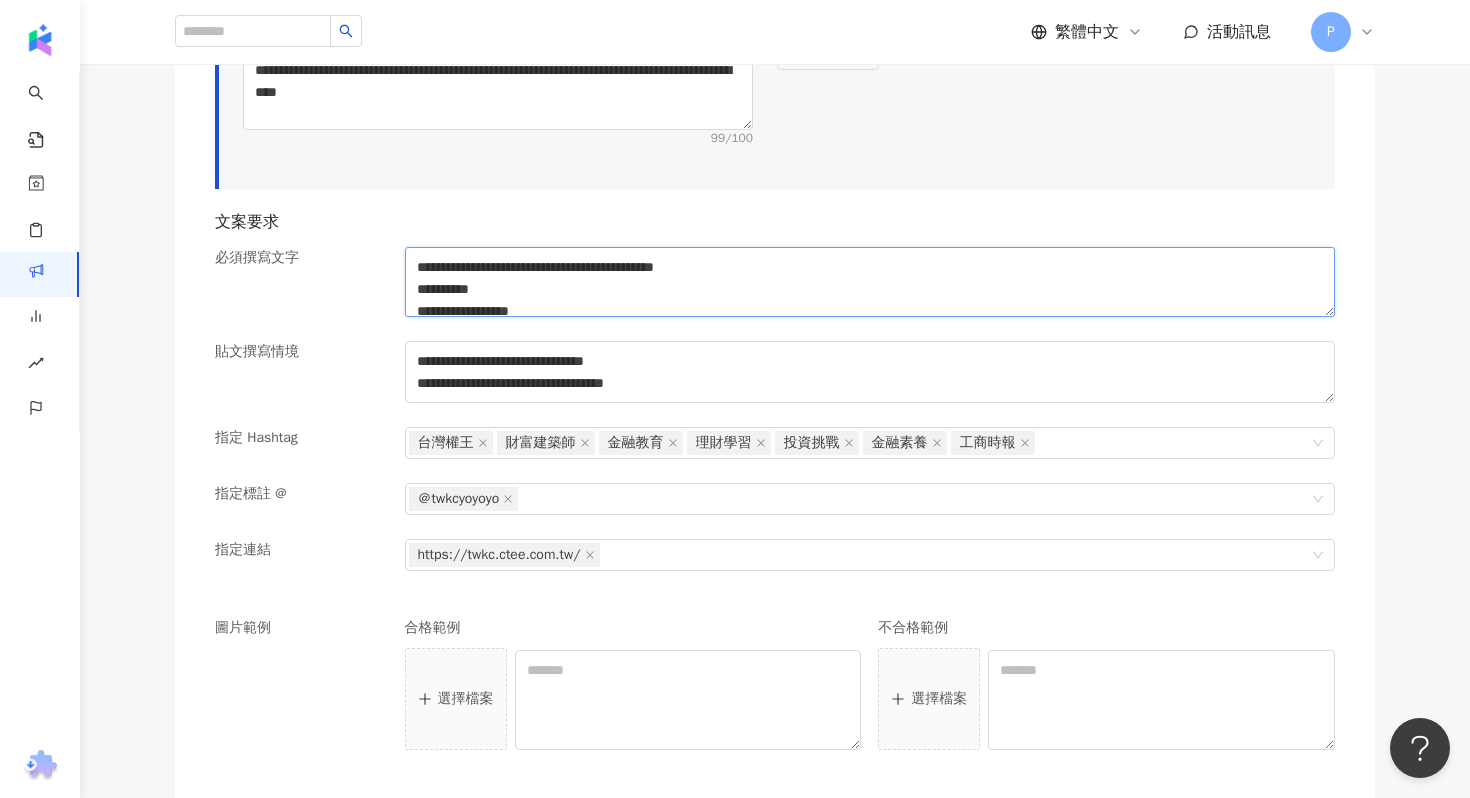 click on "**********" at bounding box center (870, 282) 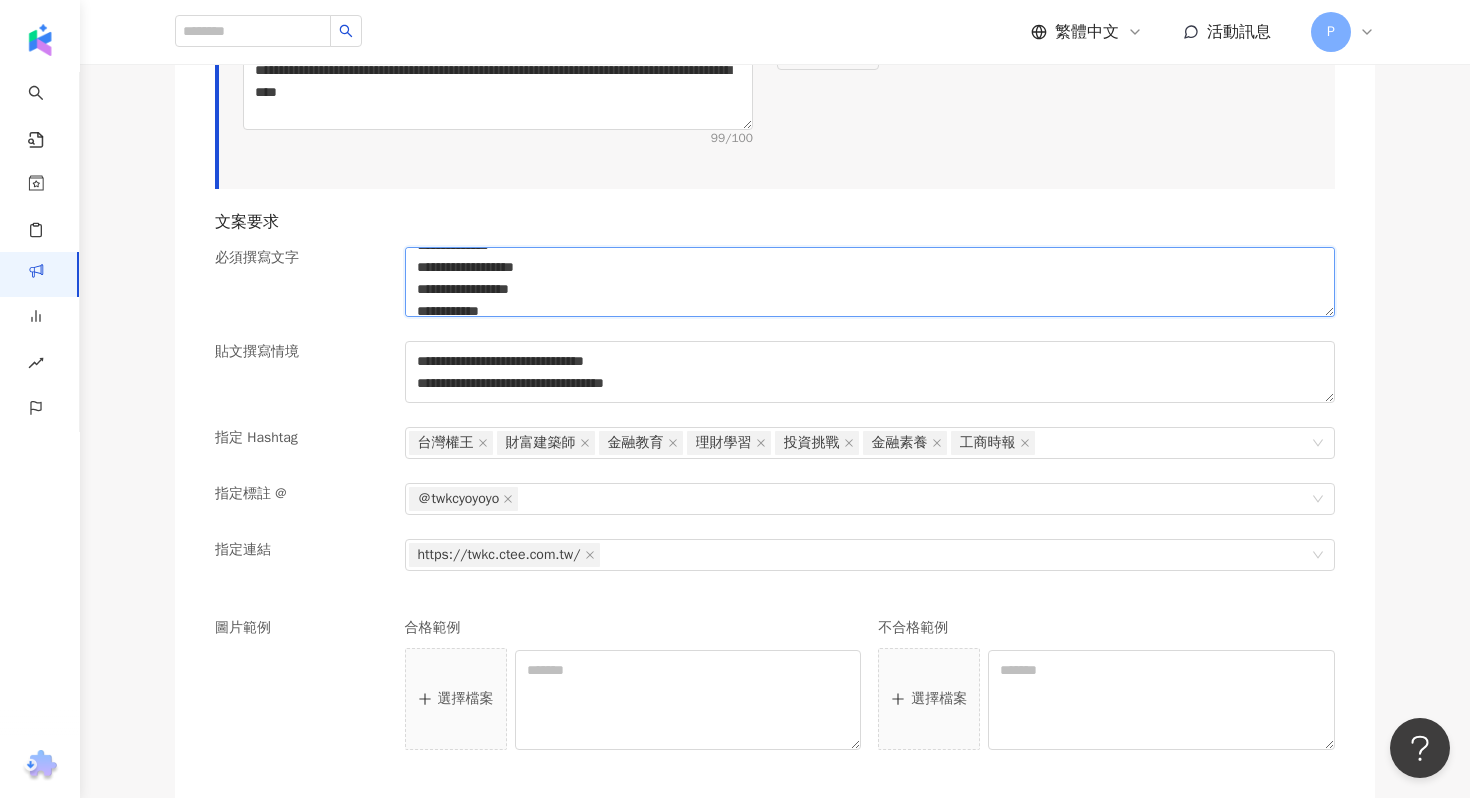 scroll, scrollTop: 0, scrollLeft: 0, axis: both 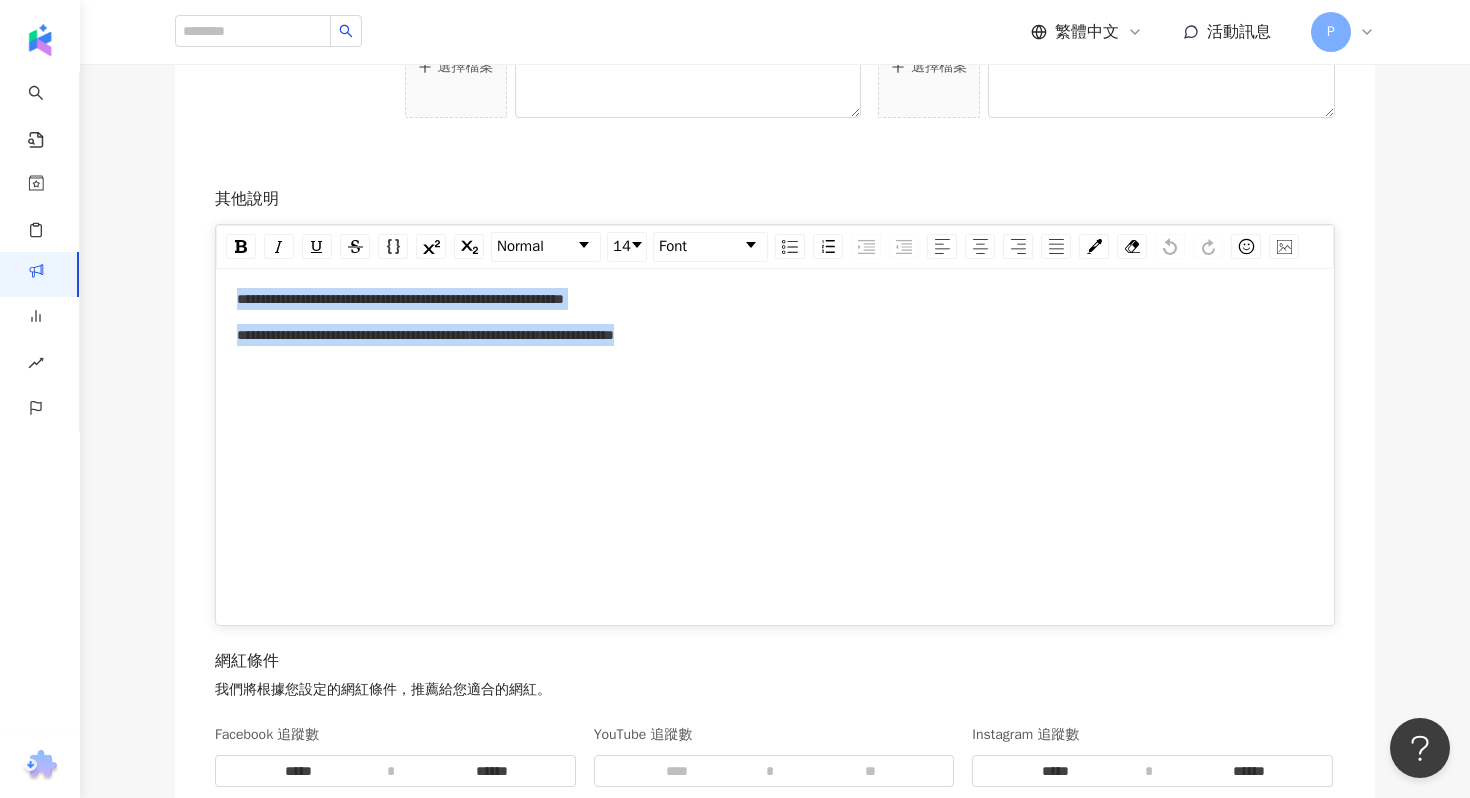 drag, startPoint x: 236, startPoint y: 300, endPoint x: 1273, endPoint y: 361, distance: 1038.7926 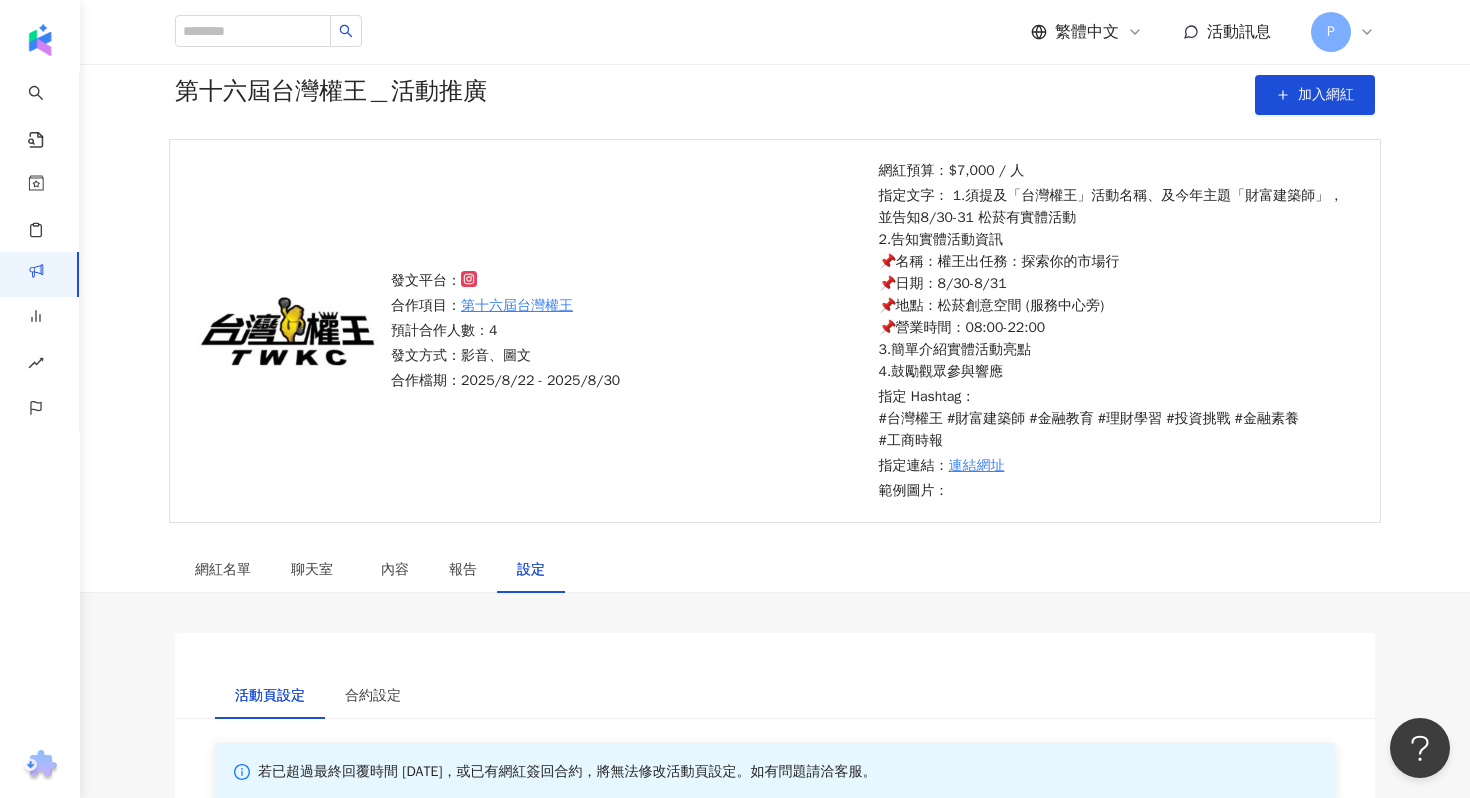 scroll, scrollTop: 71, scrollLeft: 0, axis: vertical 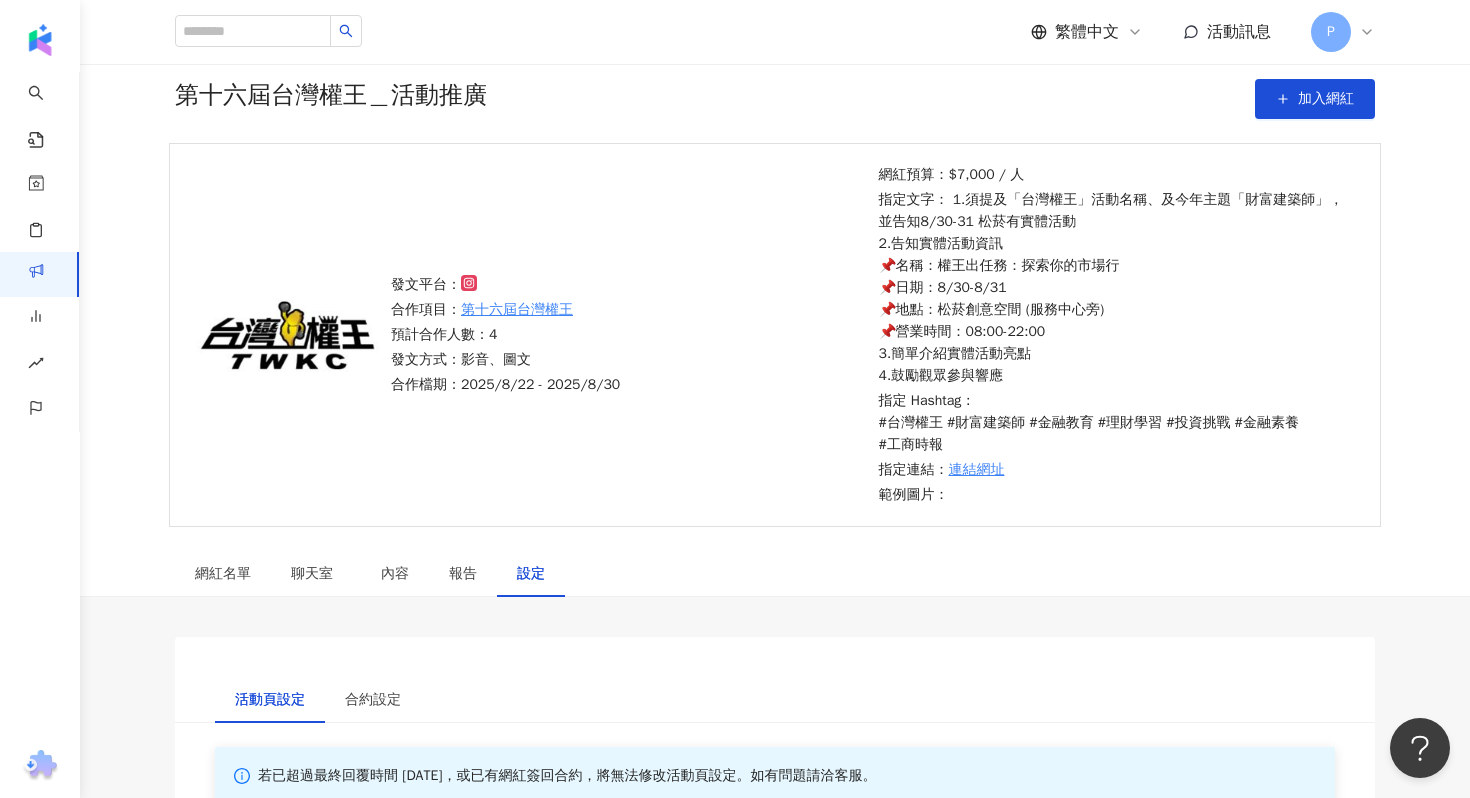 click on "指定文字： 1.須提及「台灣權王」活動名稱、及今年主題「財富建築師」，並告知8/30-31 松菸有實體活動
2.告知實體活動資訊
📌名稱：權王出任務：探索你的市場行
📌日期：8/30-8/31
📌地點：松菸創意空間 (服務中心旁)
📌營業時間：08:00-22:00
3.簡單介紹實體活動亮點
4.鼓勵觀眾參與響應" at bounding box center [1117, 288] 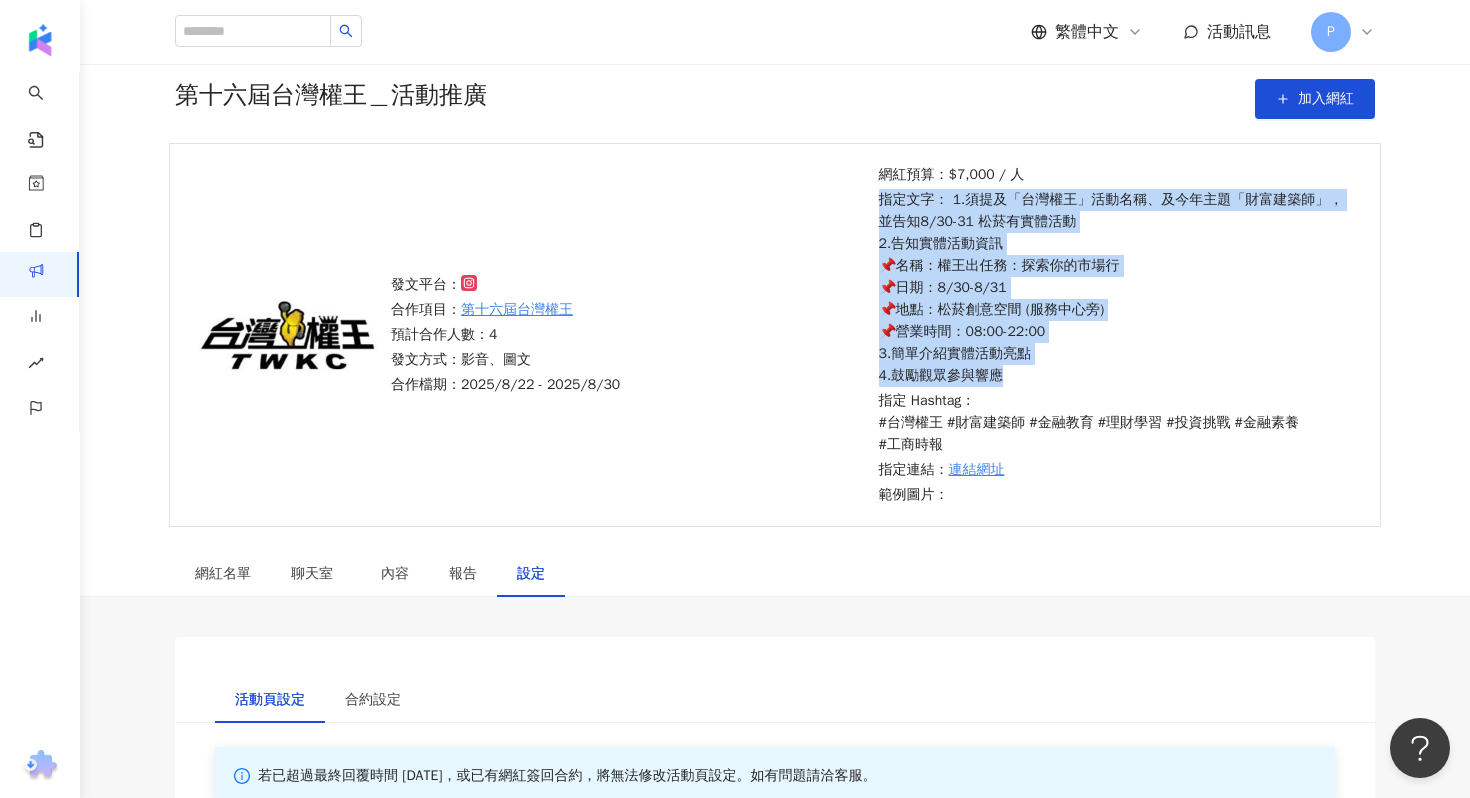 drag, startPoint x: 882, startPoint y: 205, endPoint x: 1042, endPoint y: 368, distance: 228.40533 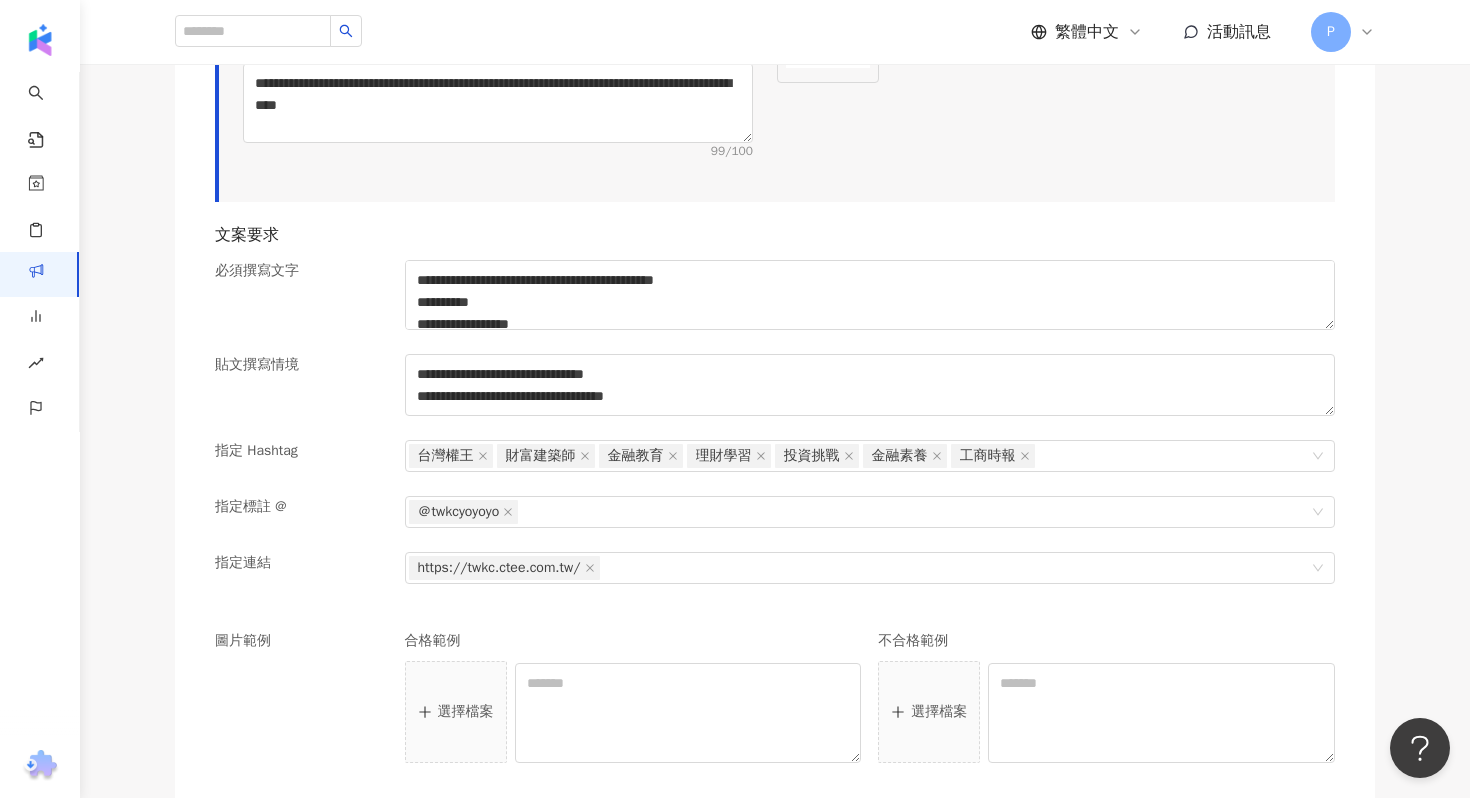 scroll, scrollTop: 1889, scrollLeft: 0, axis: vertical 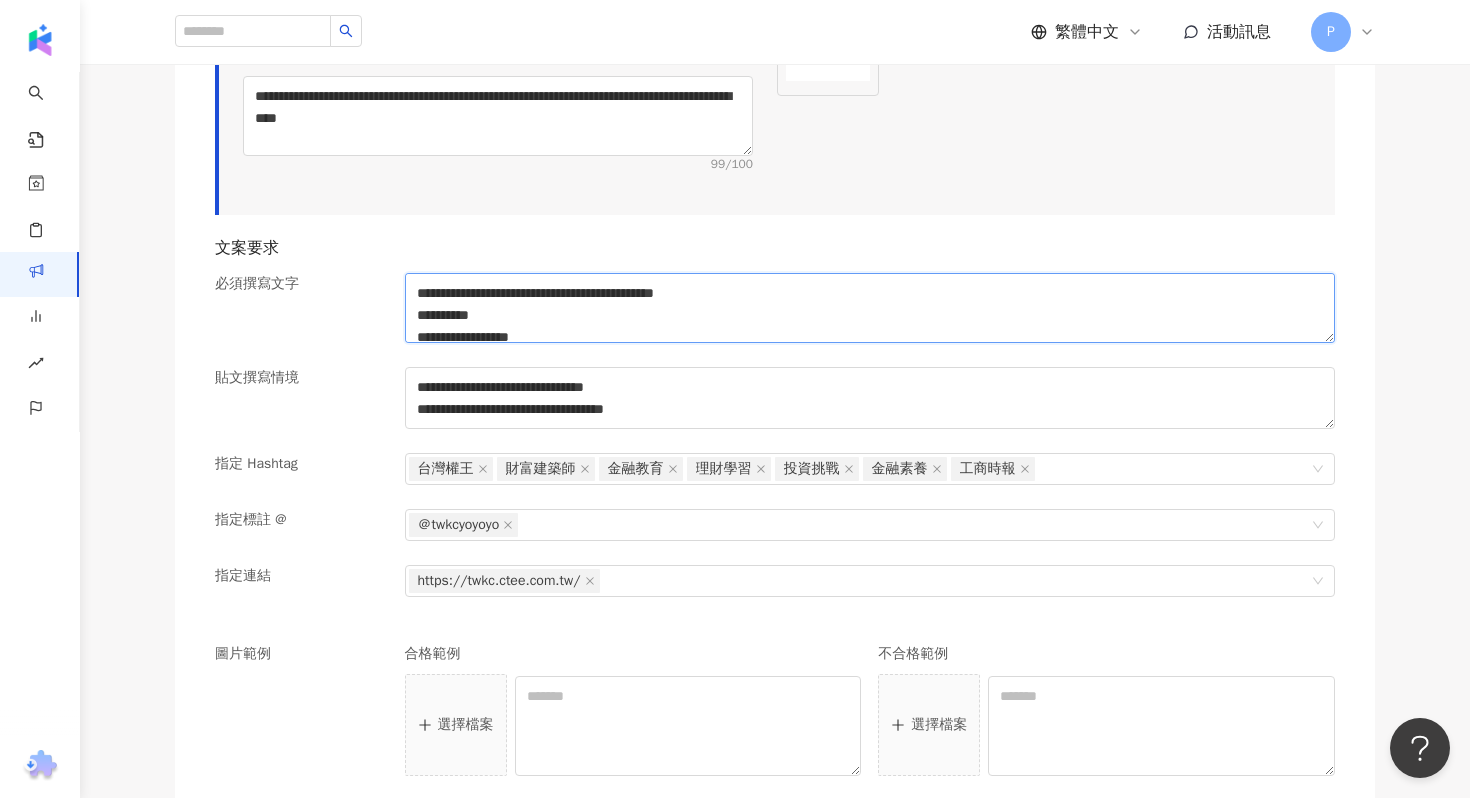 click on "**********" at bounding box center (870, 308) 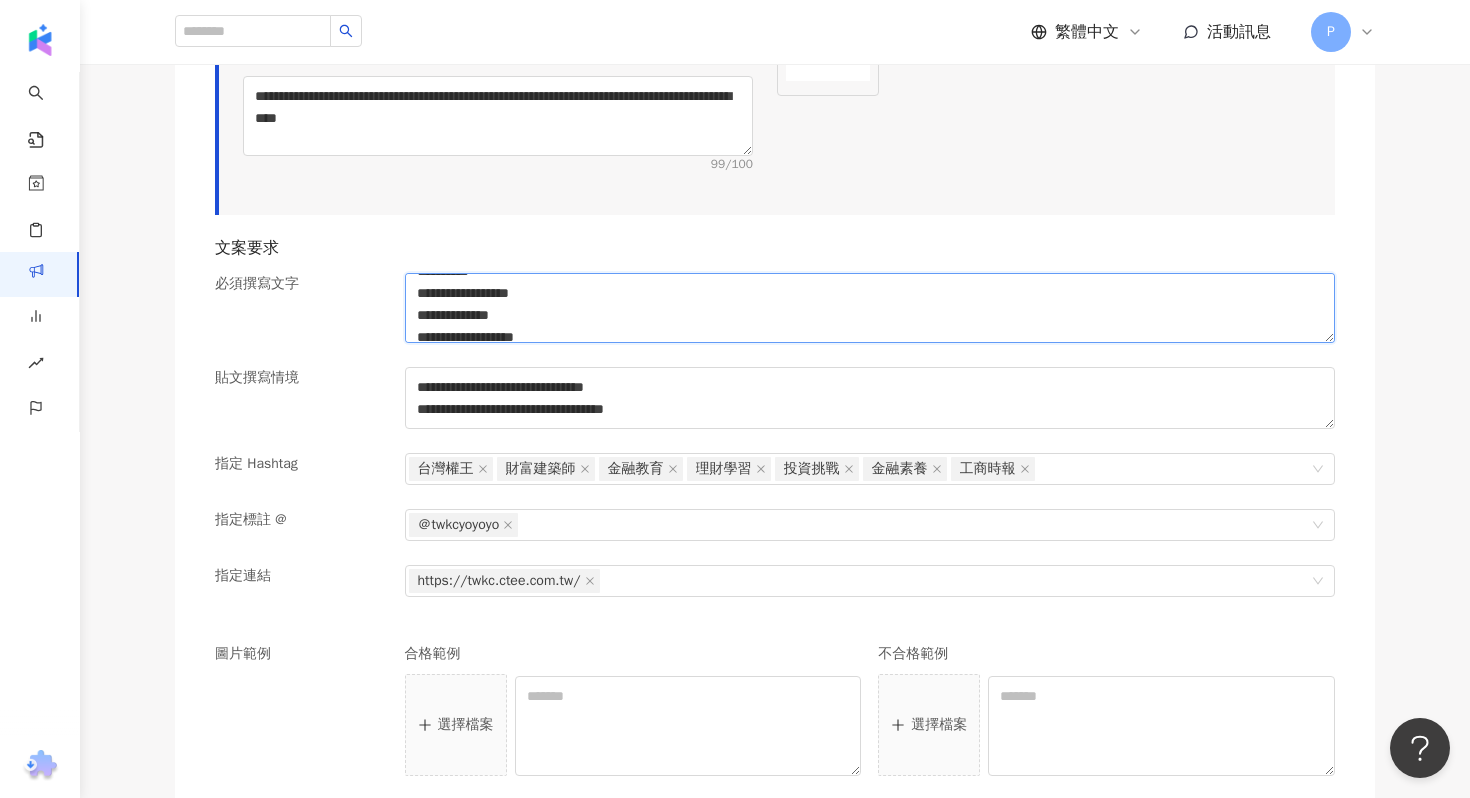 scroll, scrollTop: 124, scrollLeft: 0, axis: vertical 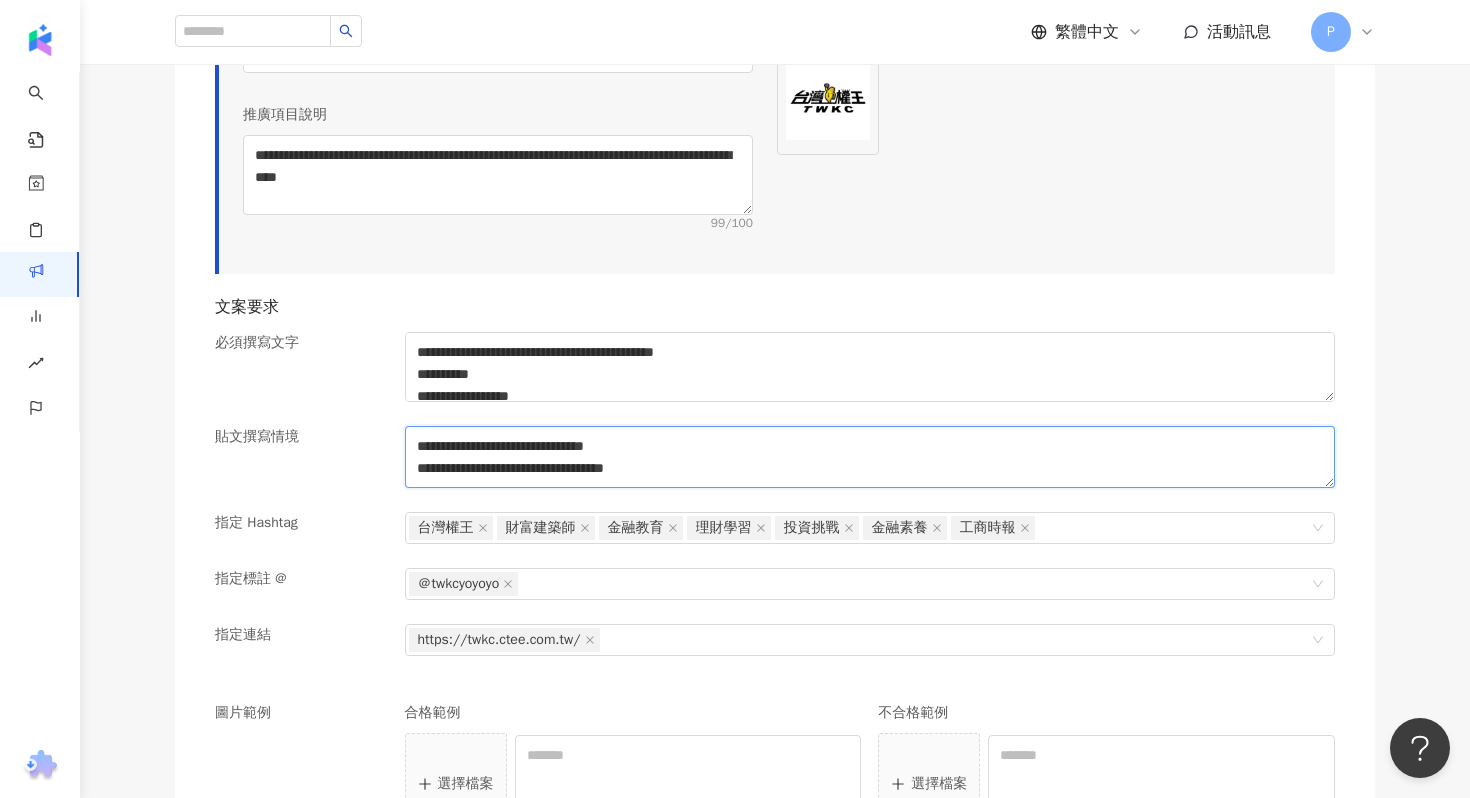 click on "**********" at bounding box center [870, 457] 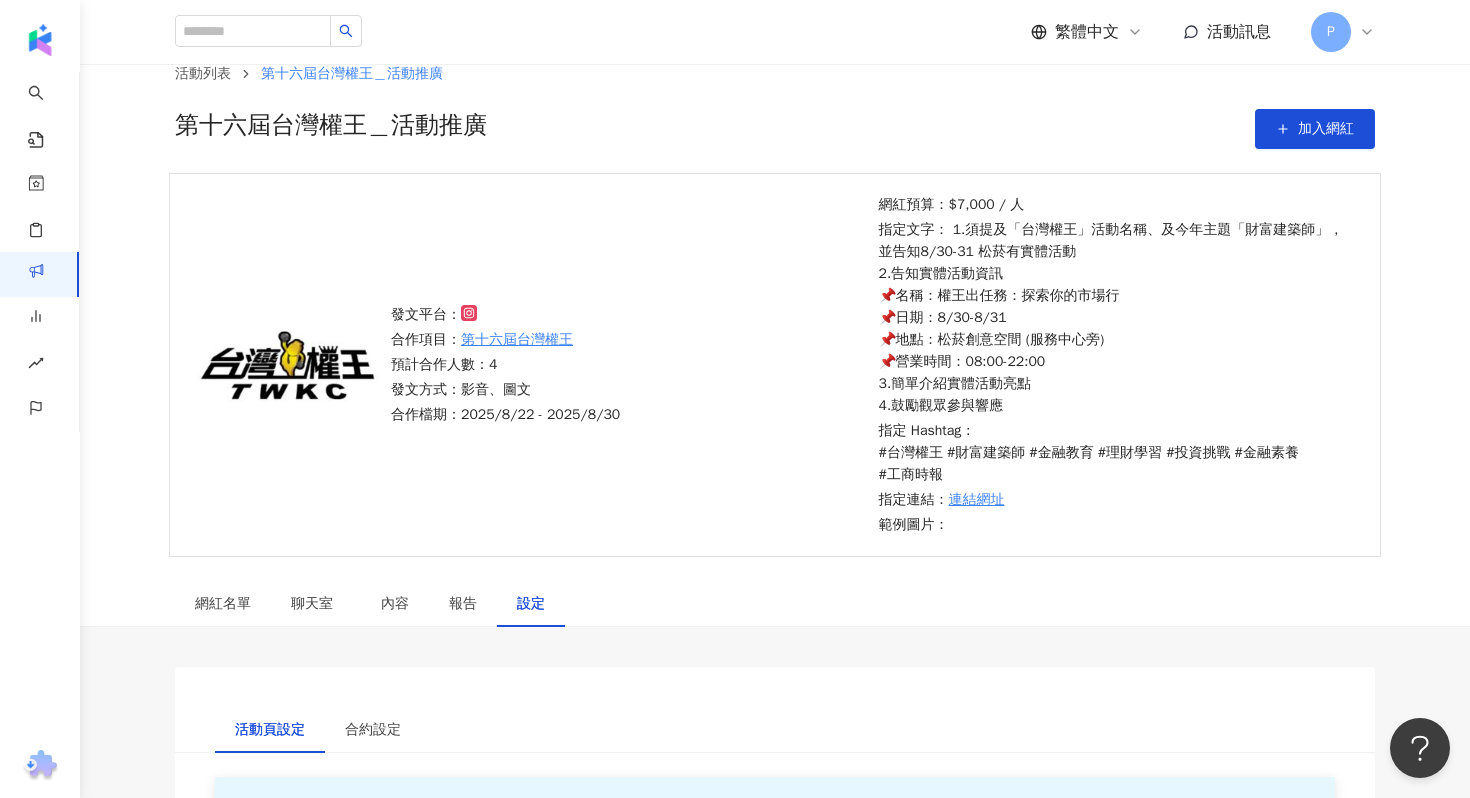 scroll, scrollTop: 38, scrollLeft: 0, axis: vertical 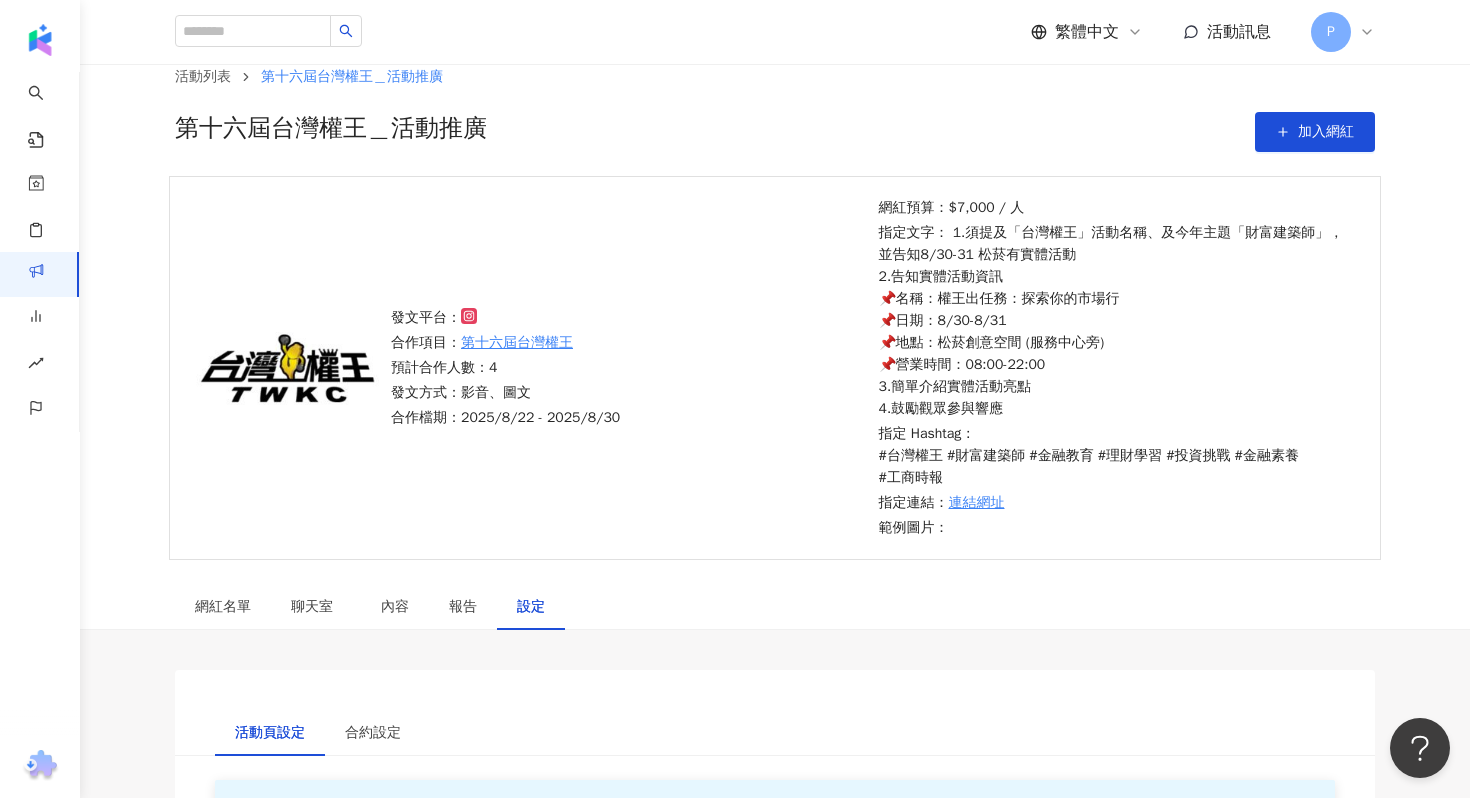click 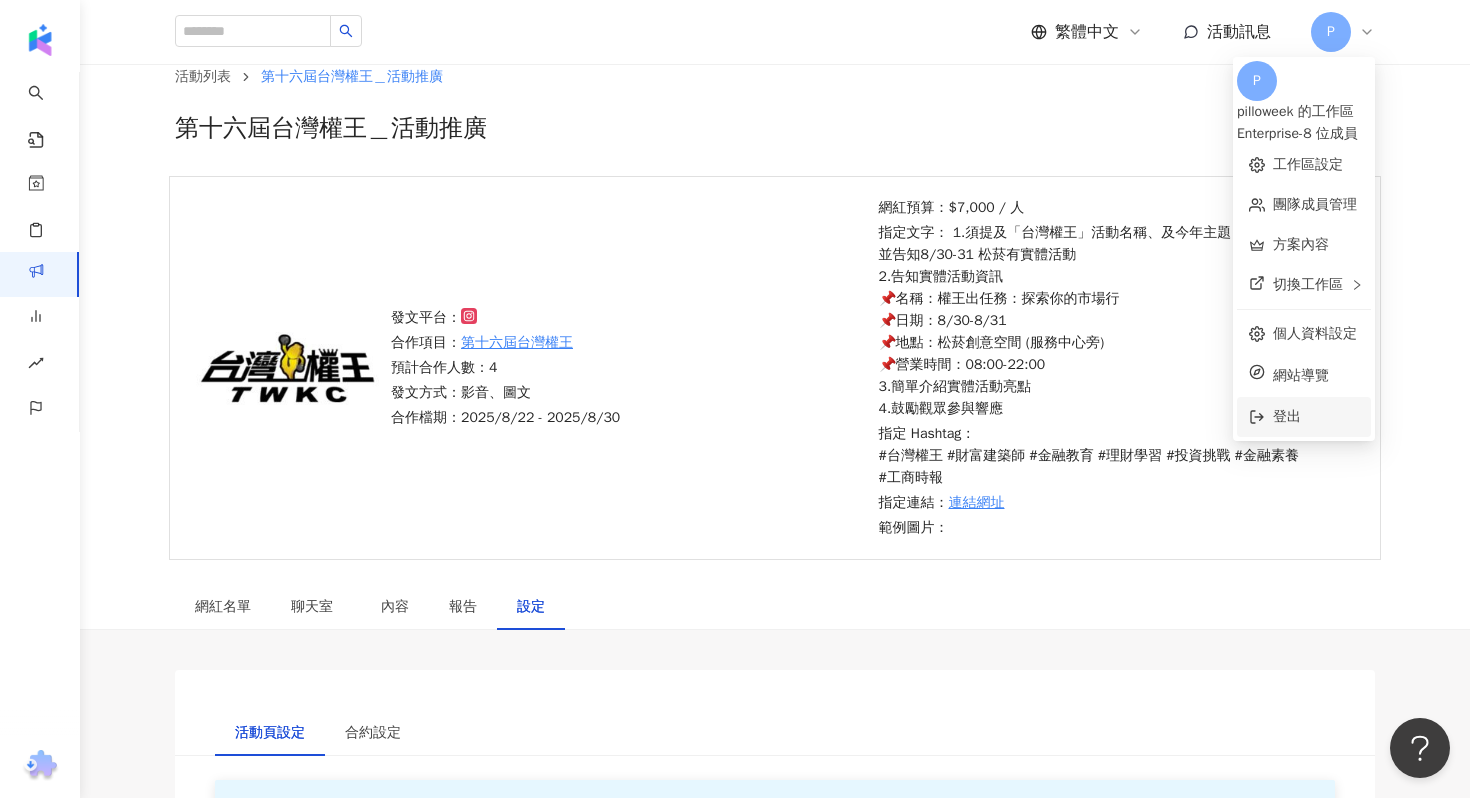 click 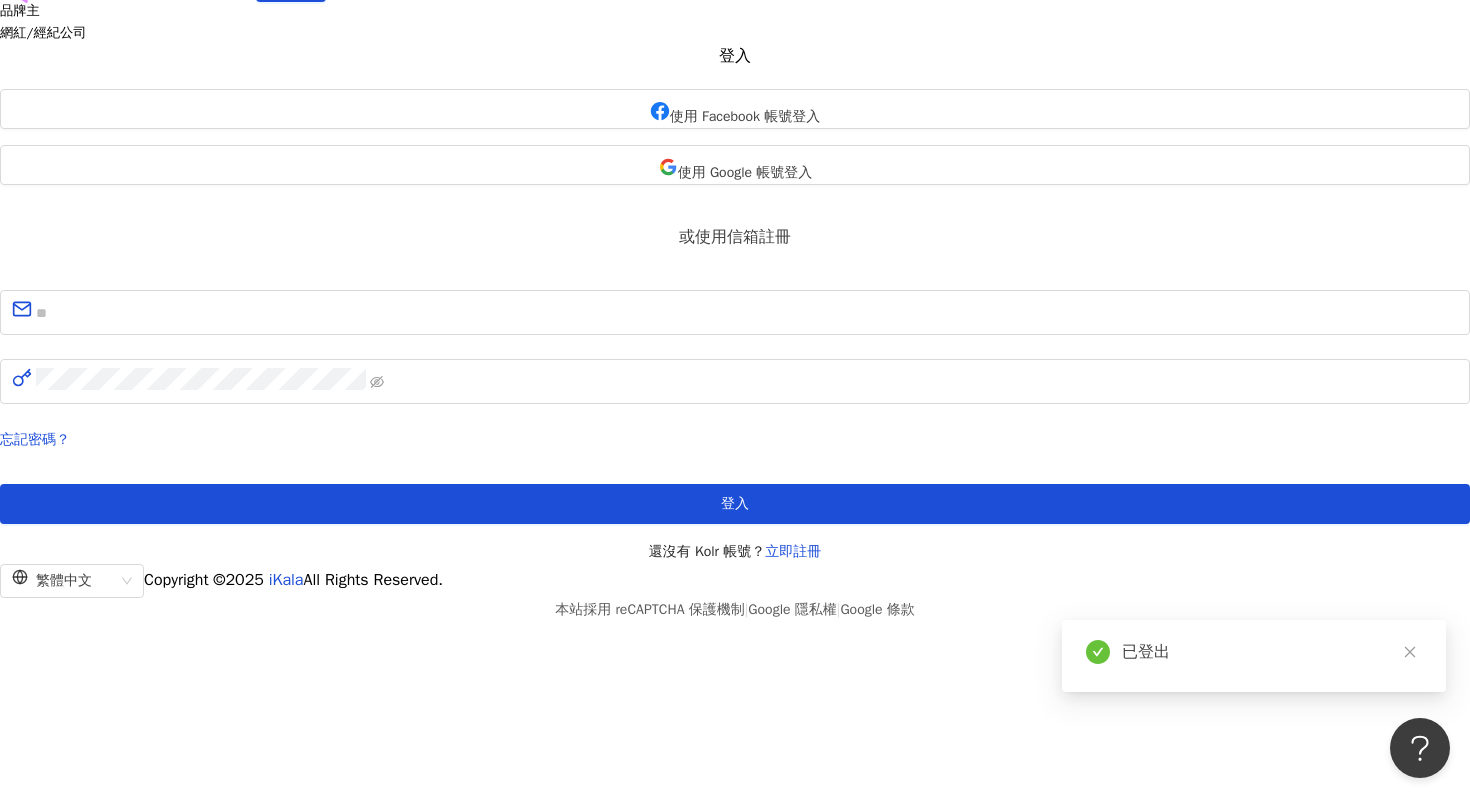 scroll, scrollTop: 0, scrollLeft: 0, axis: both 